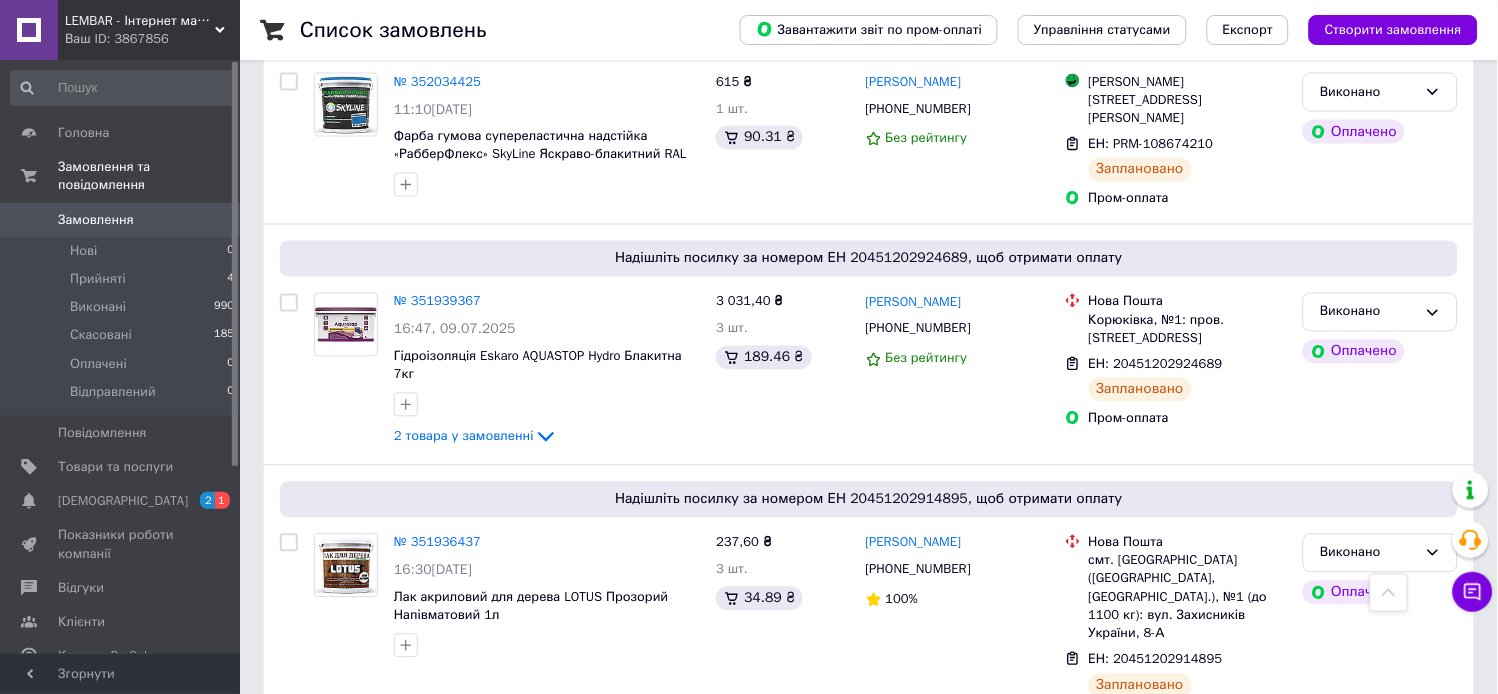 scroll, scrollTop: 777, scrollLeft: 0, axis: vertical 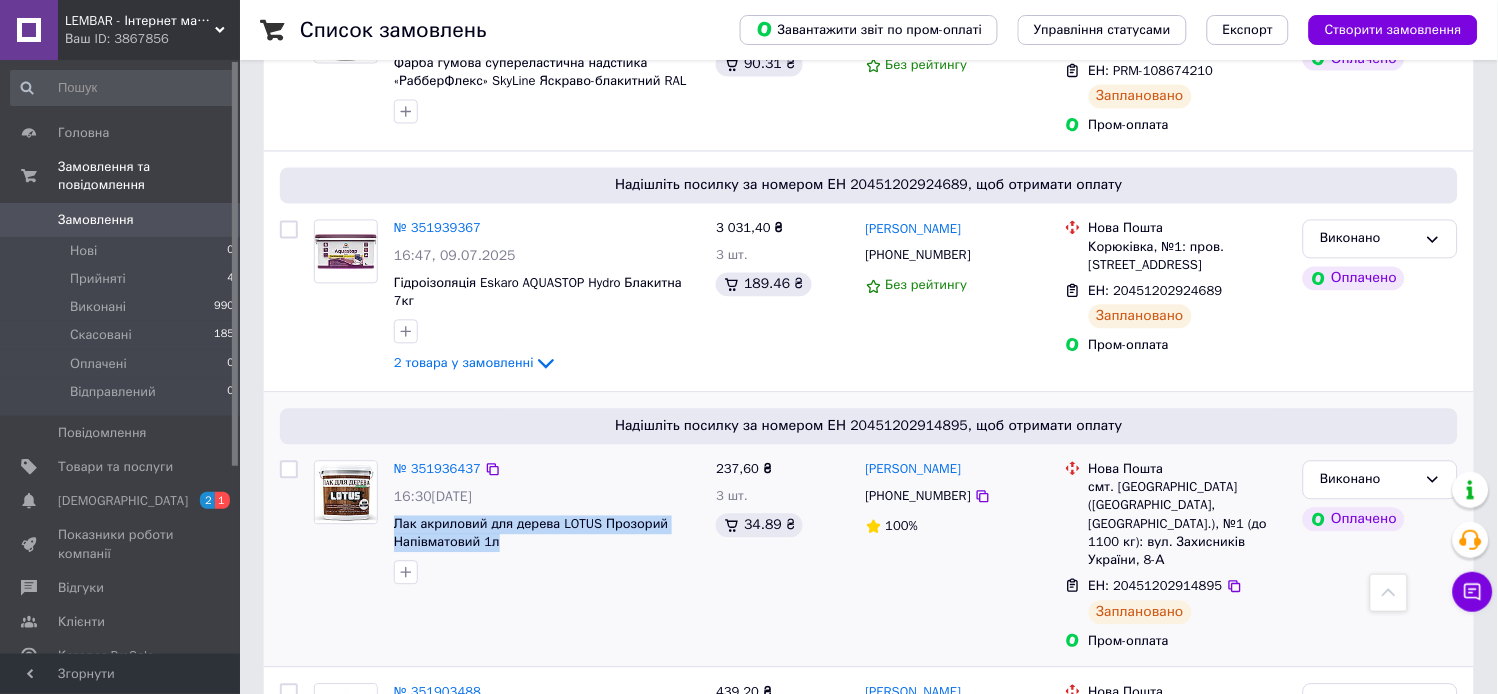 drag, startPoint x: 503, startPoint y: 518, endPoint x: 388, endPoint y: 502, distance: 116.10771 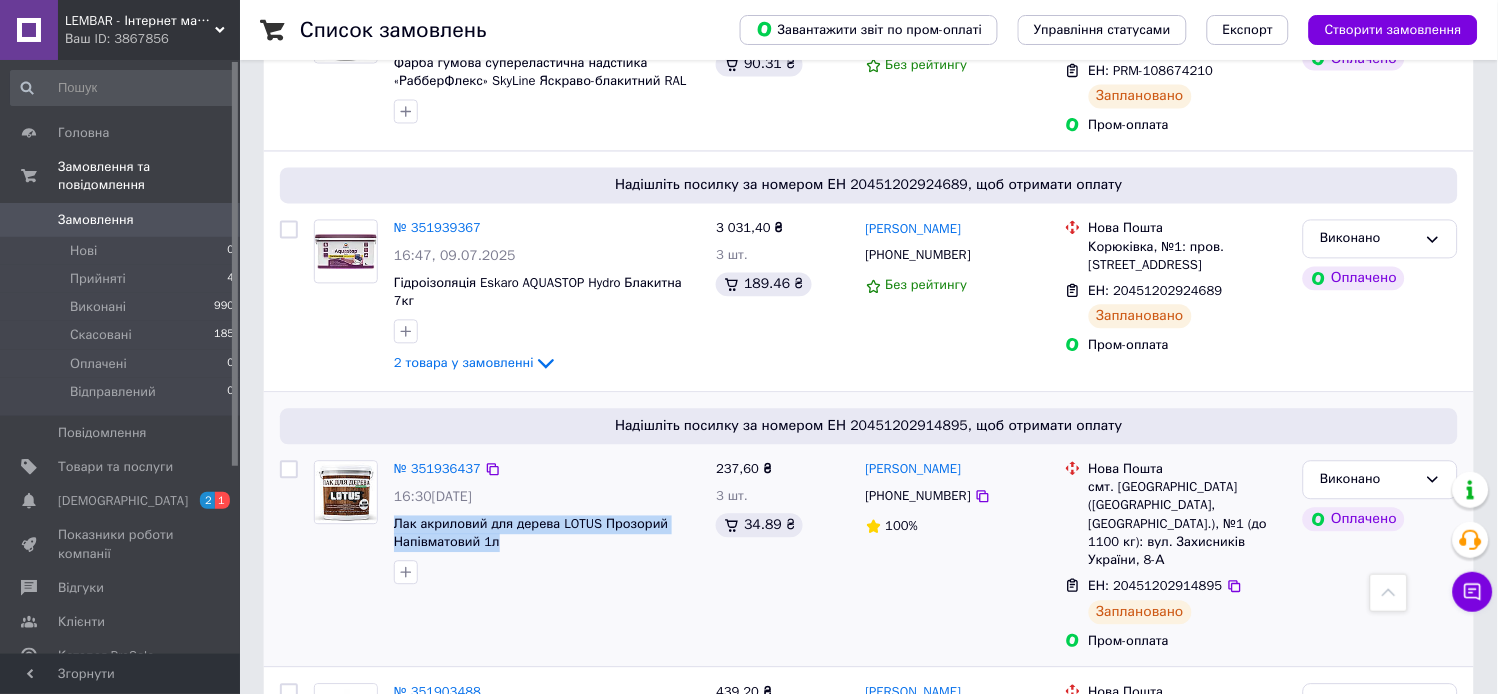 copy on "Лак акриловий для дерева LOTUS Прозорий Напівматовий 1л" 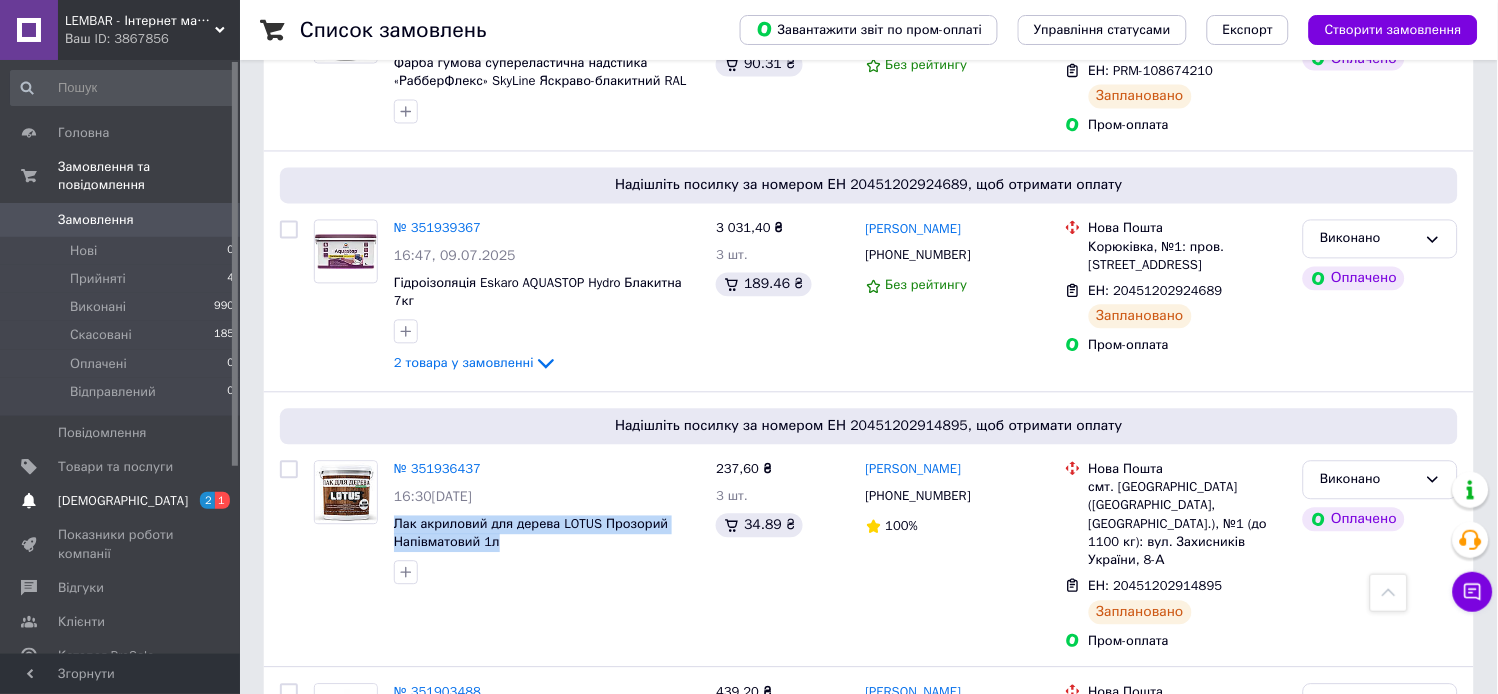 click on "[DEMOGRAPHIC_DATA]" at bounding box center (123, 501) 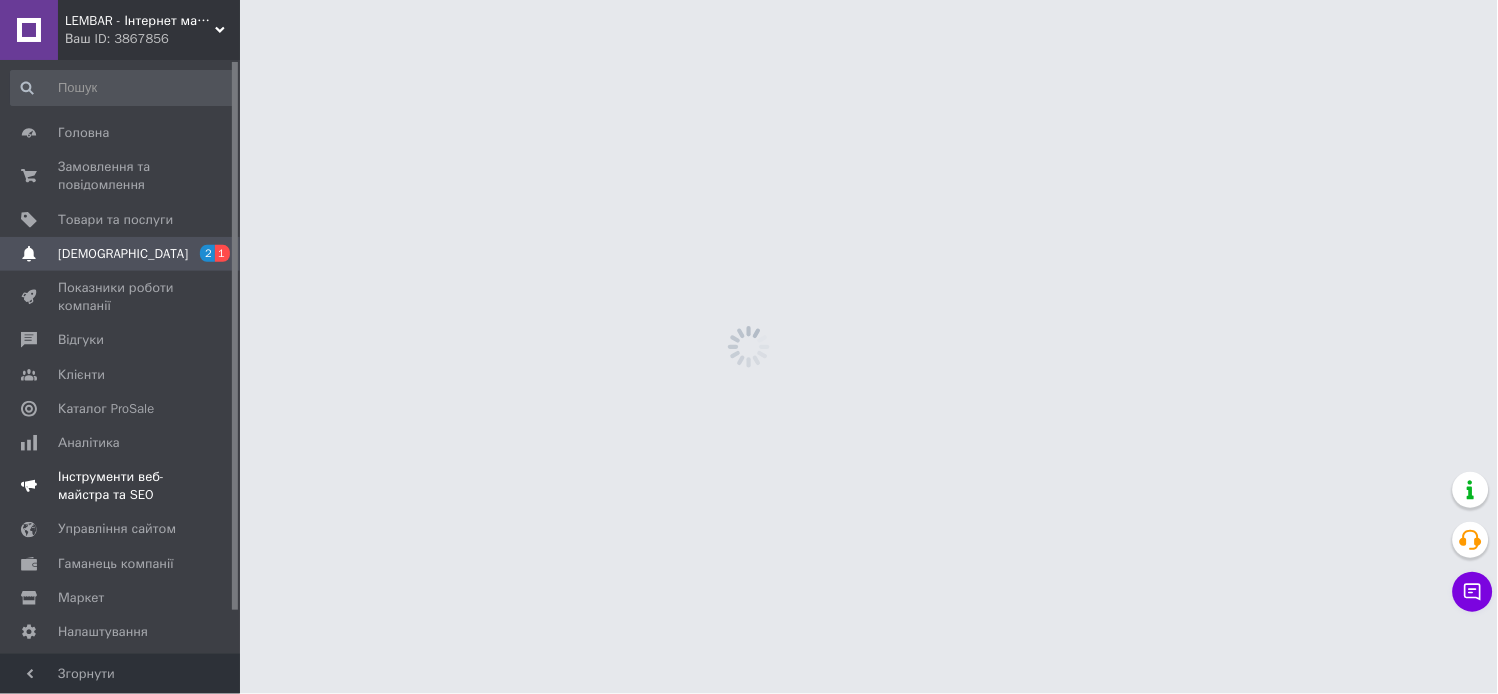 scroll, scrollTop: 0, scrollLeft: 0, axis: both 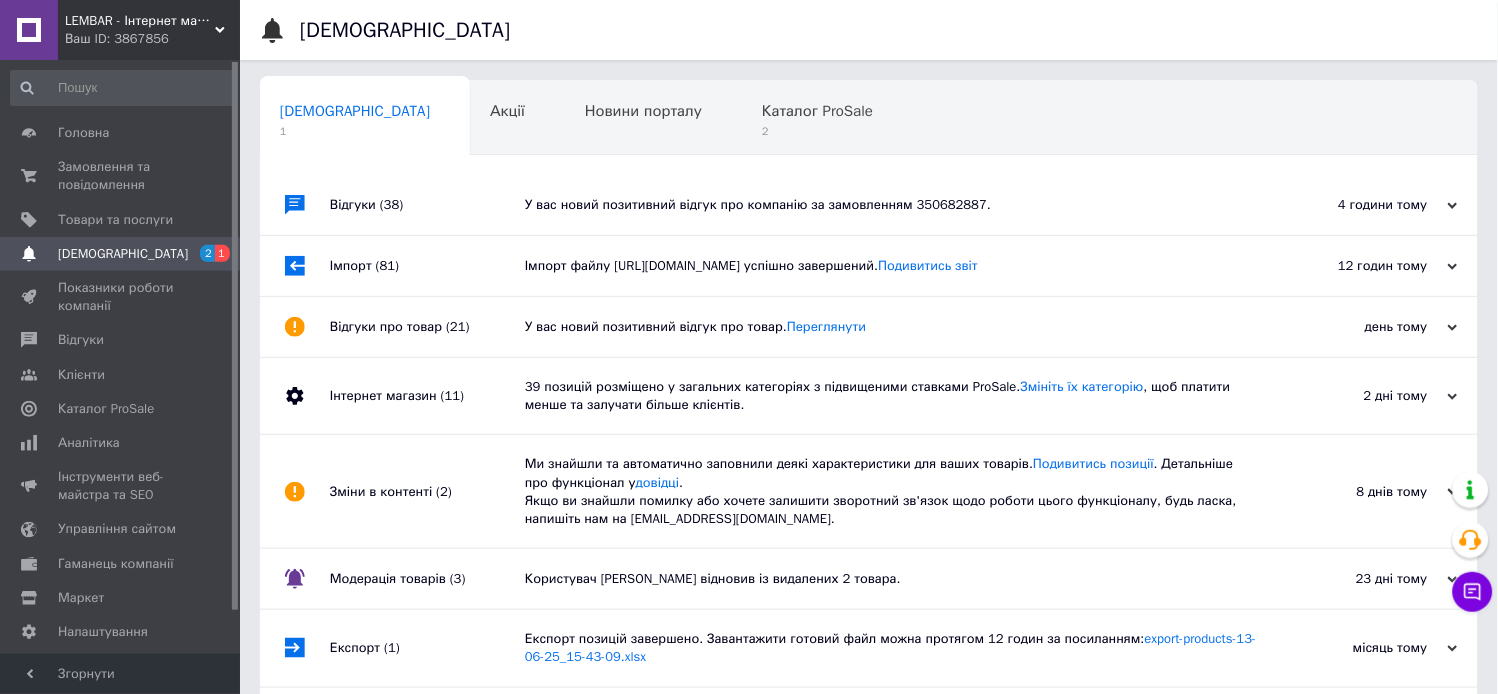 click on "Сповіщення 1 Акції 0 Новини порталу 0 Каталог ProSale 2 Навчання та заходи 0 Ok Відфільтровано...  Зберегти Нічого не знайдено Можливо, помилка у слові  або немає відповідностей за вашим запитом. Сповіщення 1 Акції 0 Новини порталу 0 Каталог ProSale 2 Навчання та заходи 0 :  Відгуки   (38) У вас новий позитивний відгук про компанію за замовленням 350682887. 4 години тому [DATE] Імпорт   (81) Імпорт файлу [URL][DOMAIN_NAME] успішно завершений.  Подивитись звіт   ." at bounding box center [869, 432] 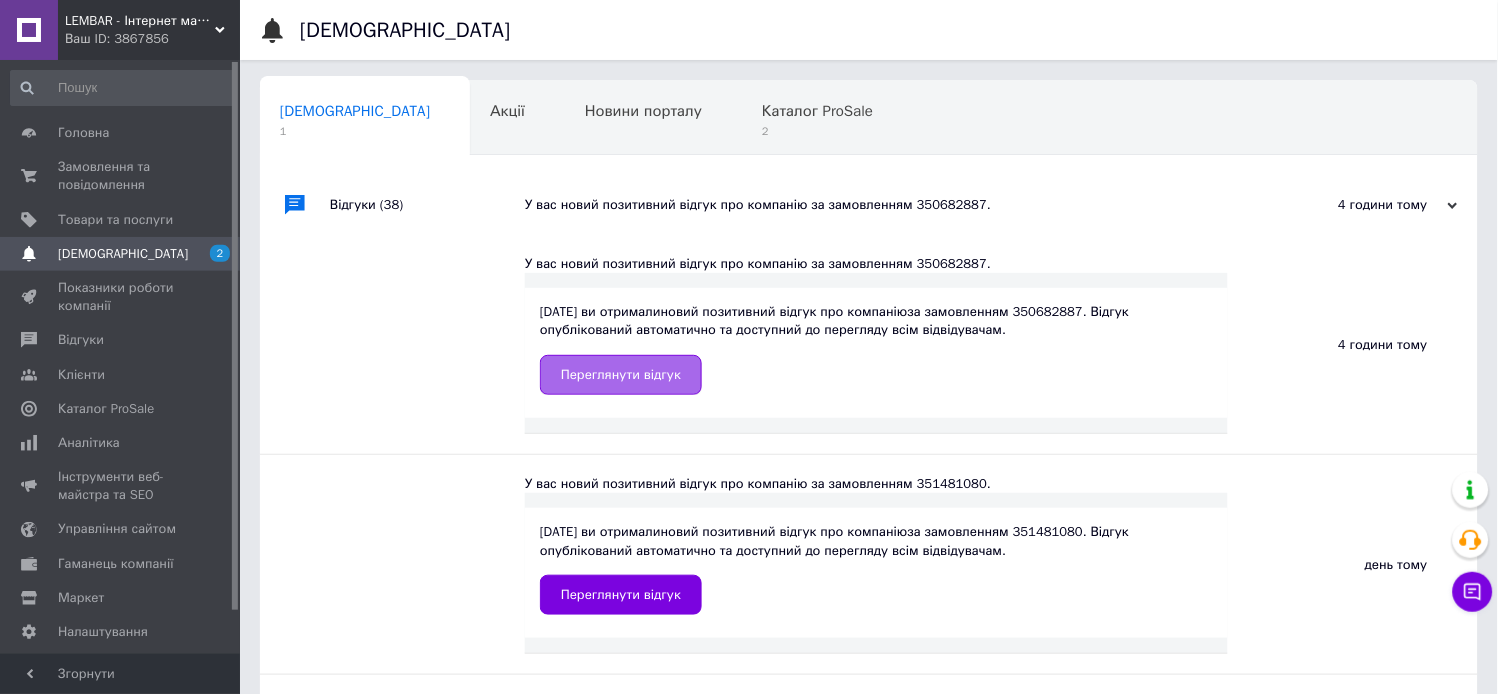 click on "Переглянути відгук" at bounding box center (621, 375) 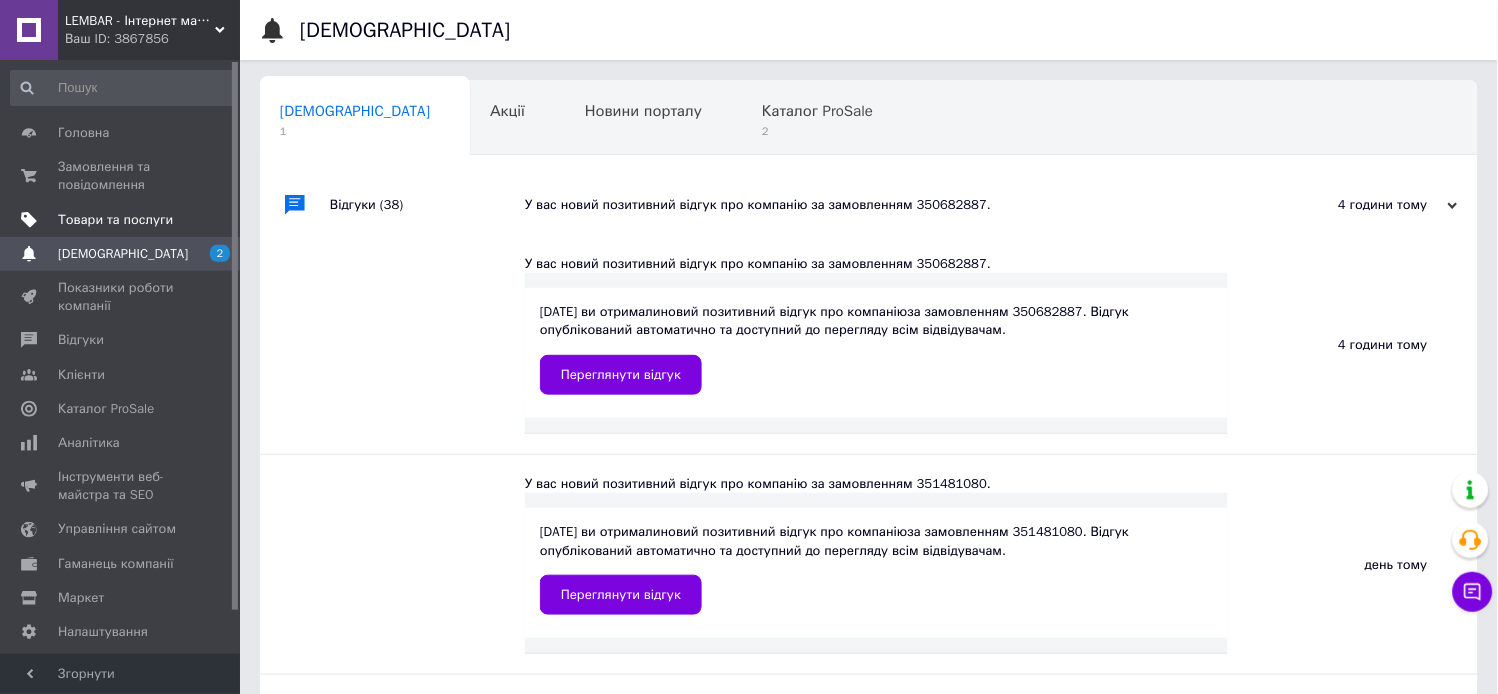 click on "Товари та послуги" at bounding box center (115, 220) 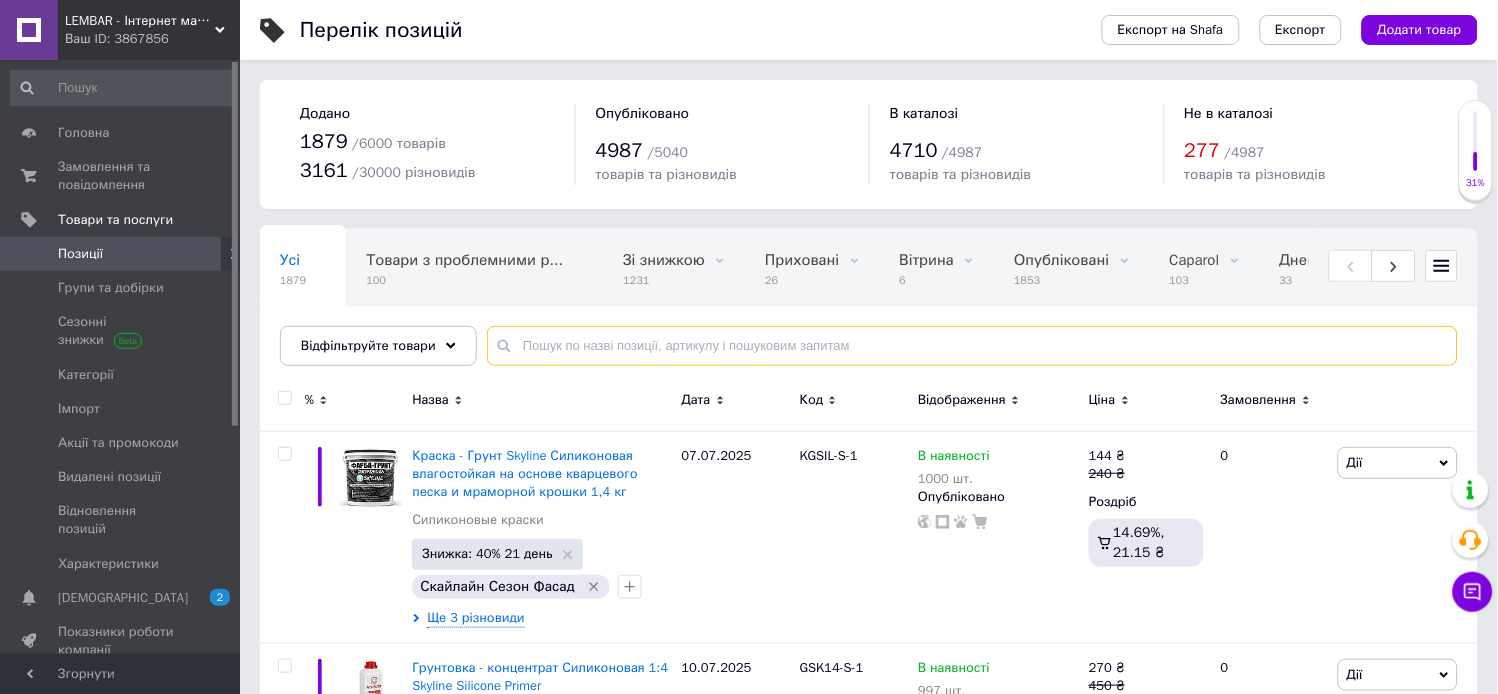 click at bounding box center [972, 346] 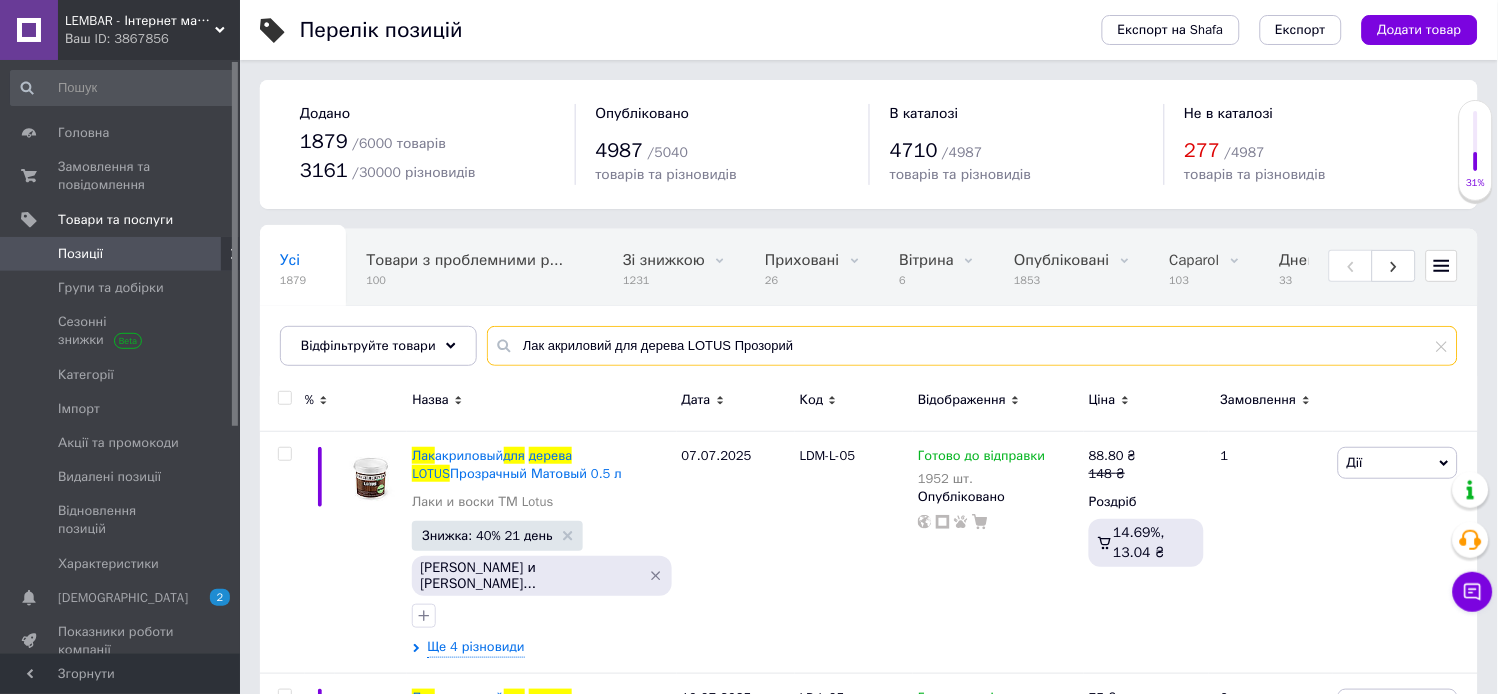 scroll, scrollTop: 111, scrollLeft: 0, axis: vertical 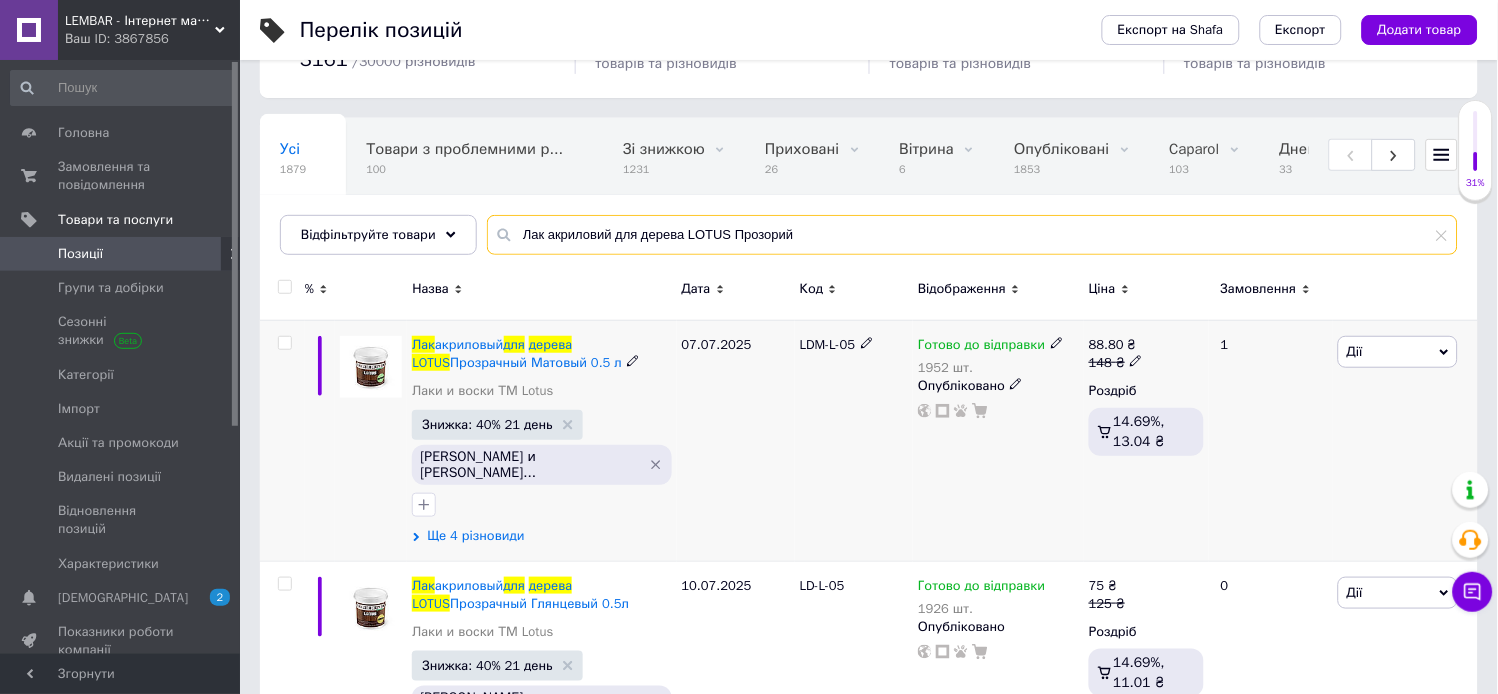 type on "Лак акриловий для дерева LOTUS Прозорий" 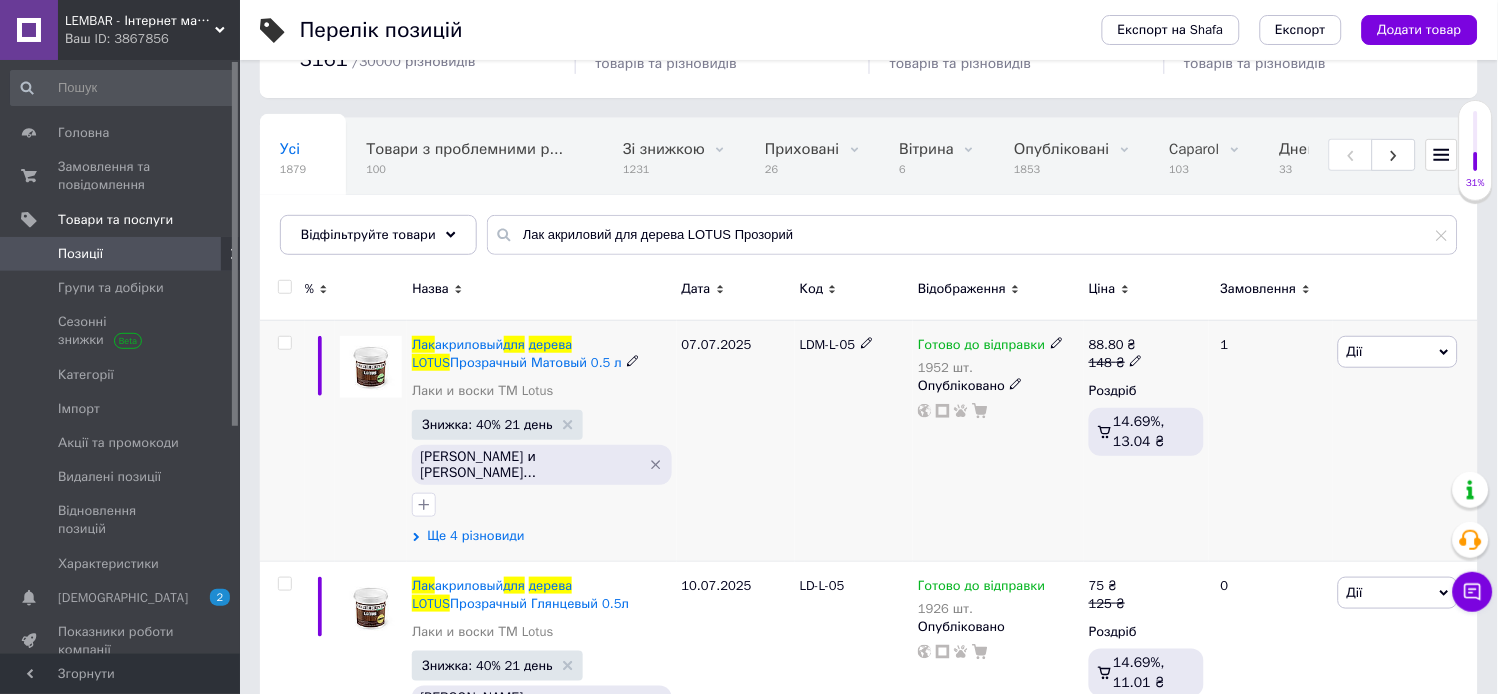 click on "Ще 4 різновиди" at bounding box center (475, 536) 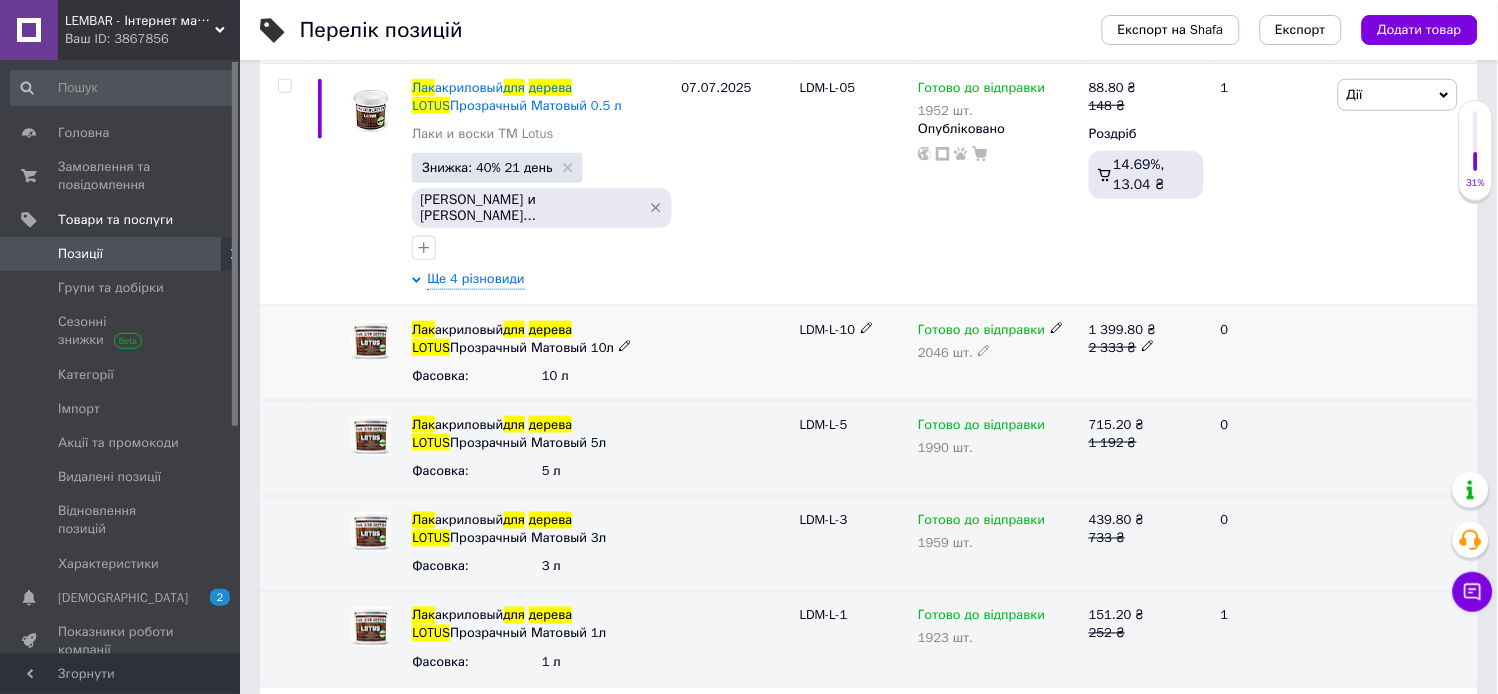 scroll, scrollTop: 444, scrollLeft: 0, axis: vertical 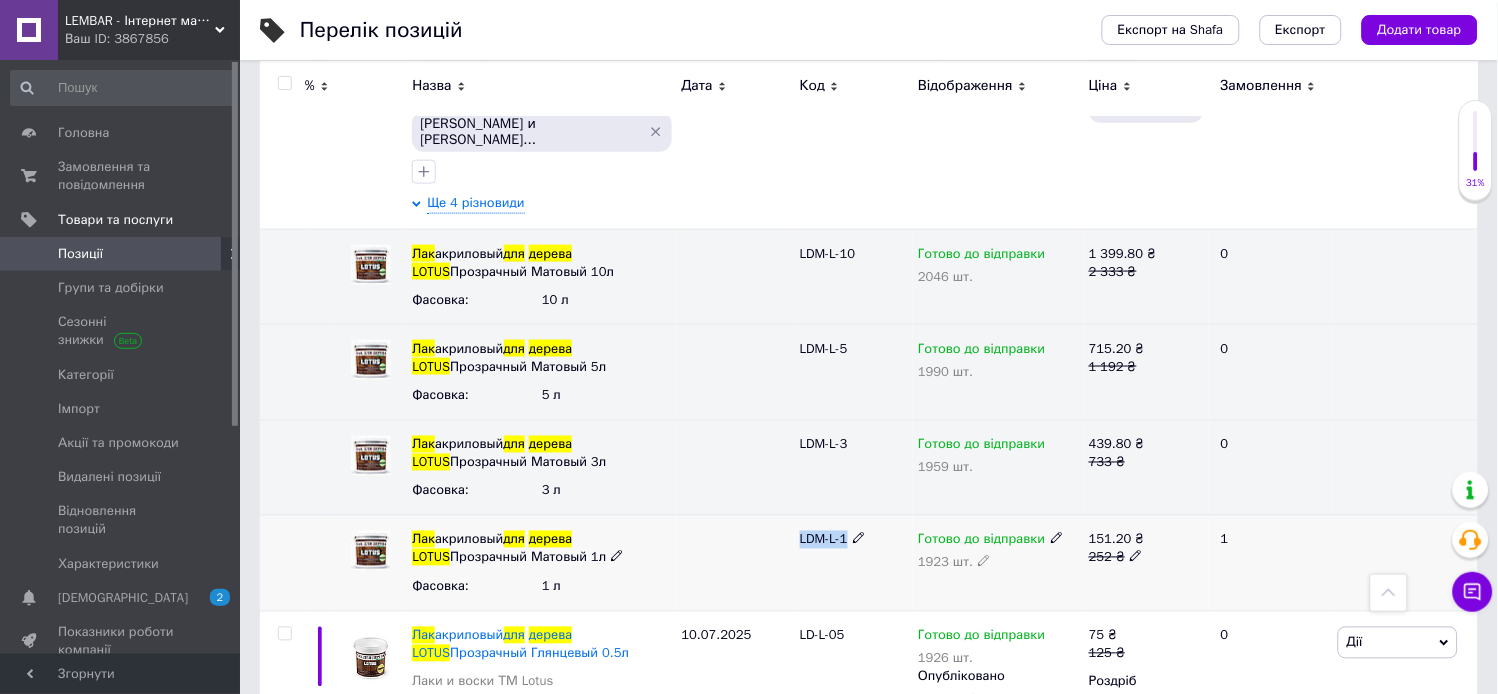 drag, startPoint x: 796, startPoint y: 496, endPoint x: 852, endPoint y: 494, distance: 56.0357 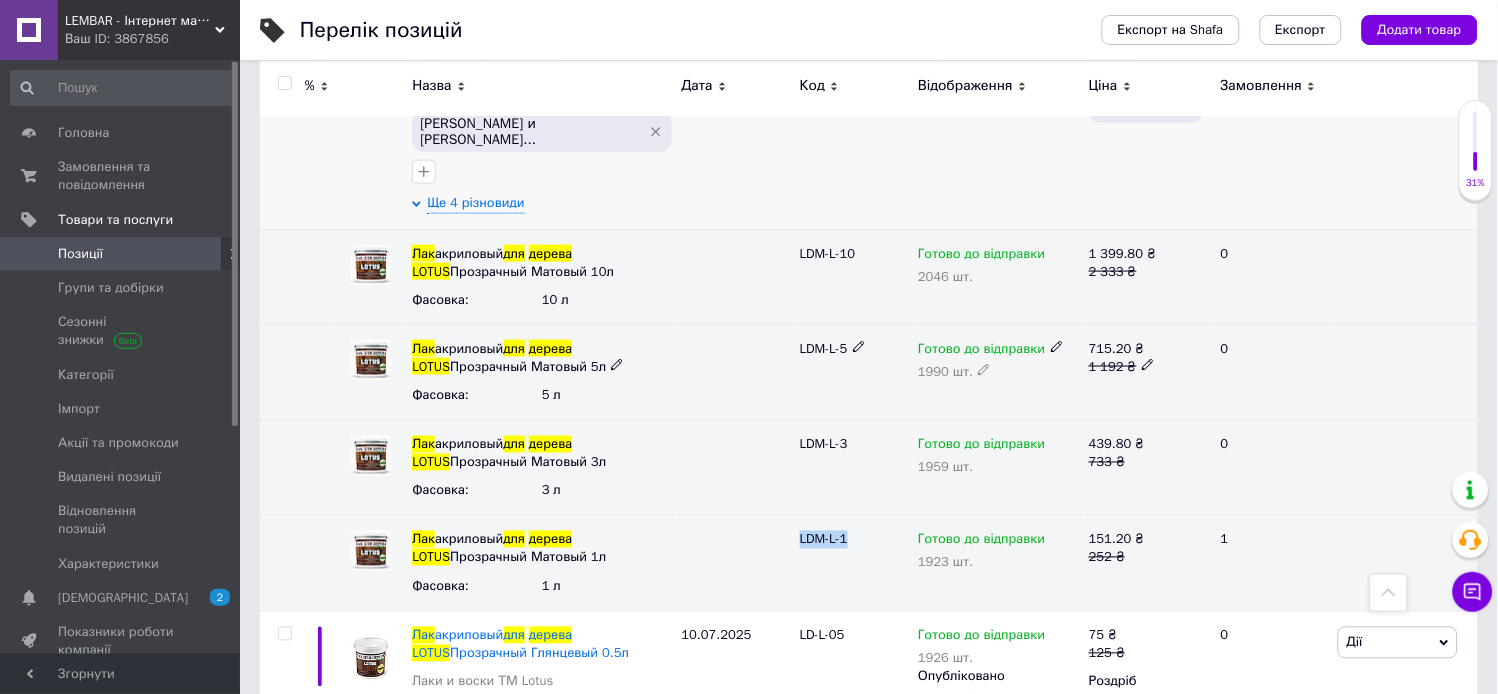 scroll, scrollTop: 111, scrollLeft: 0, axis: vertical 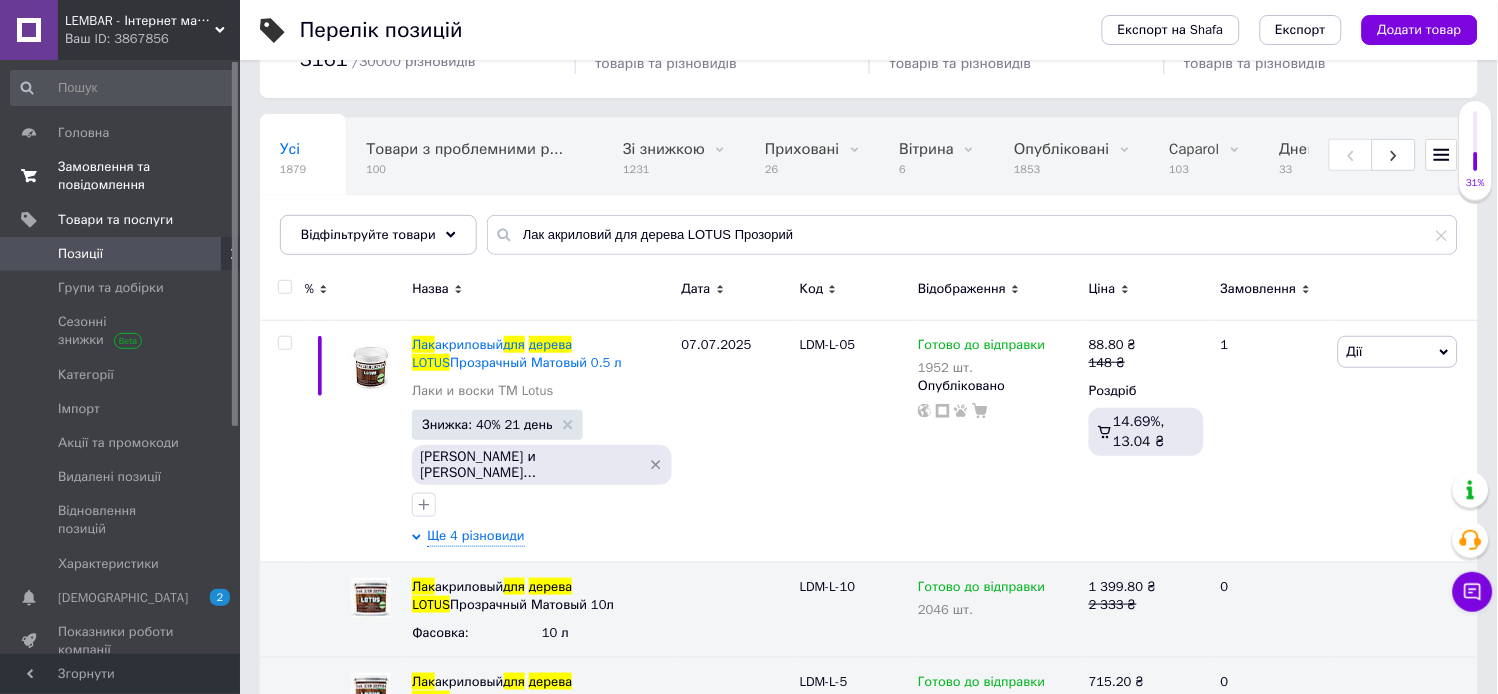 click on "Замовлення та повідомлення" at bounding box center (121, 176) 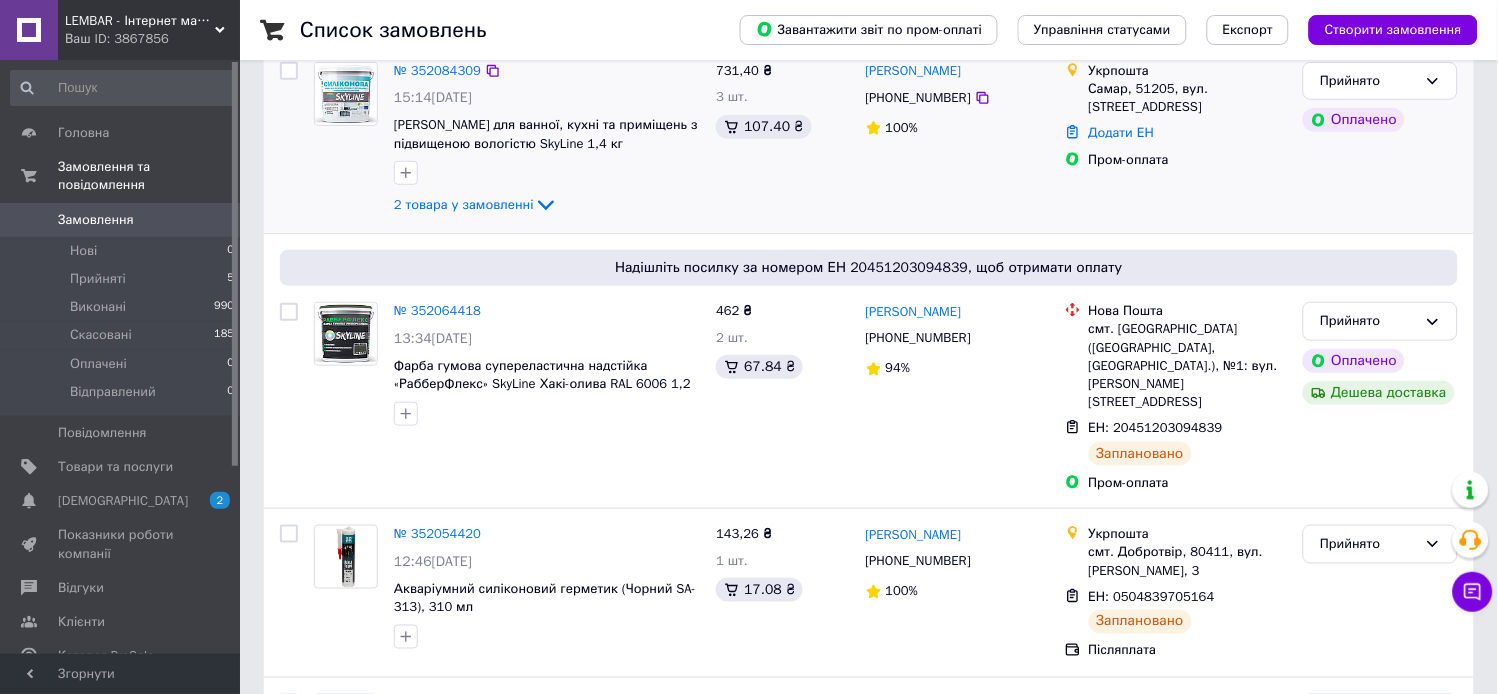 scroll, scrollTop: 333, scrollLeft: 0, axis: vertical 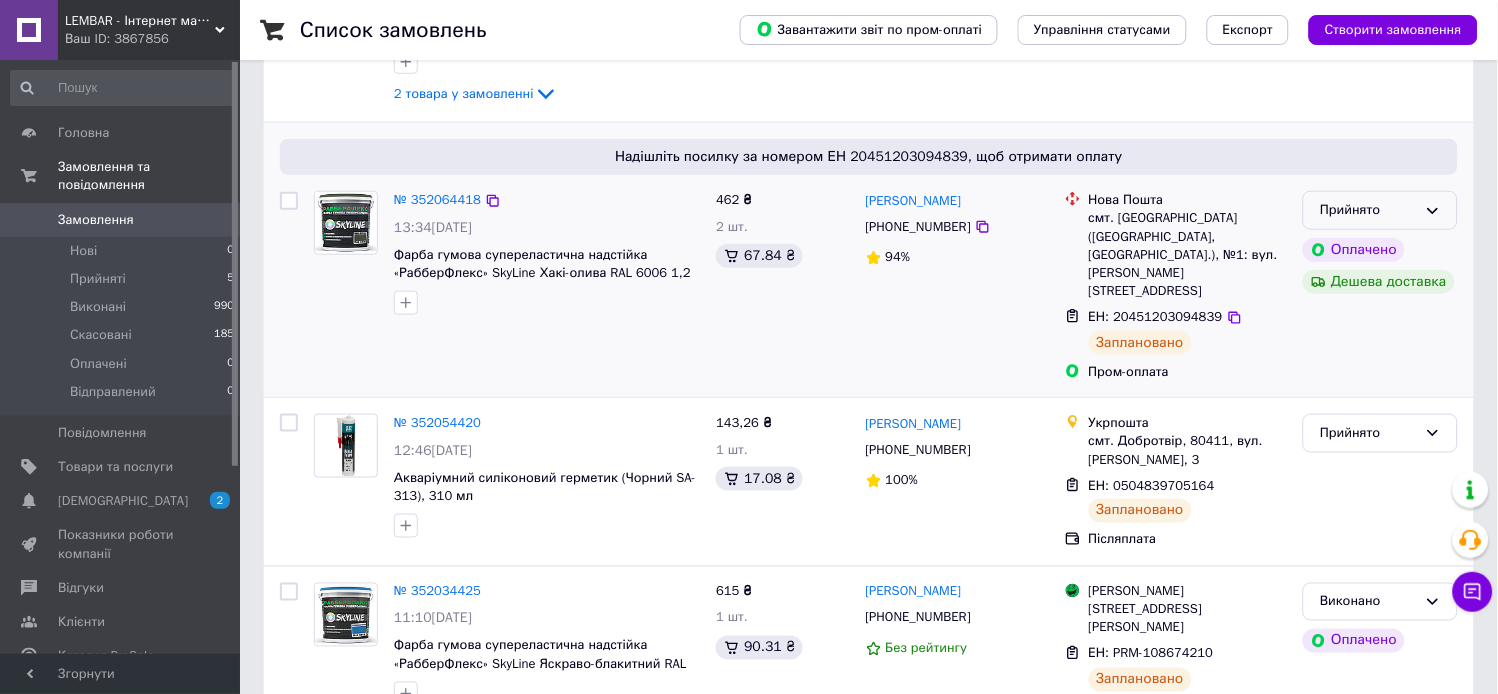 click on "Прийнято" at bounding box center (1368, 210) 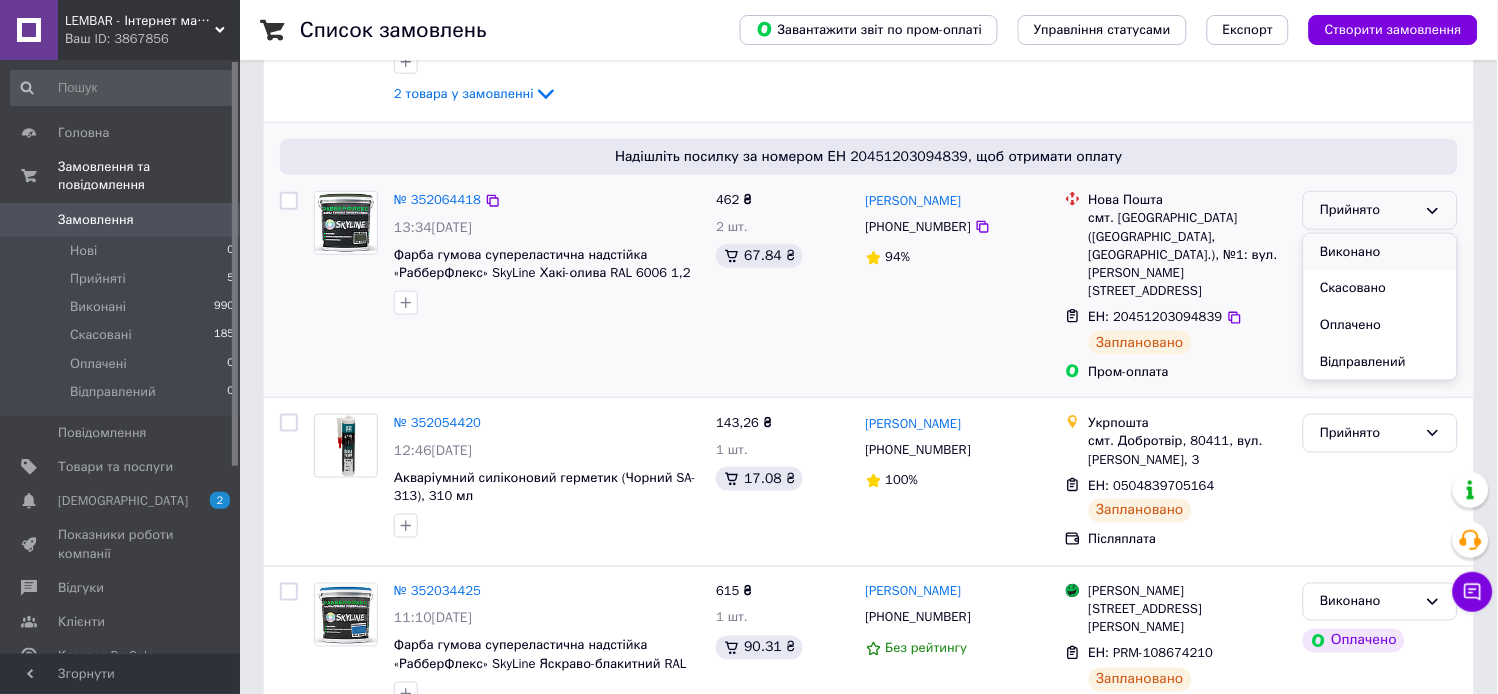 click on "Виконано" at bounding box center (1380, 252) 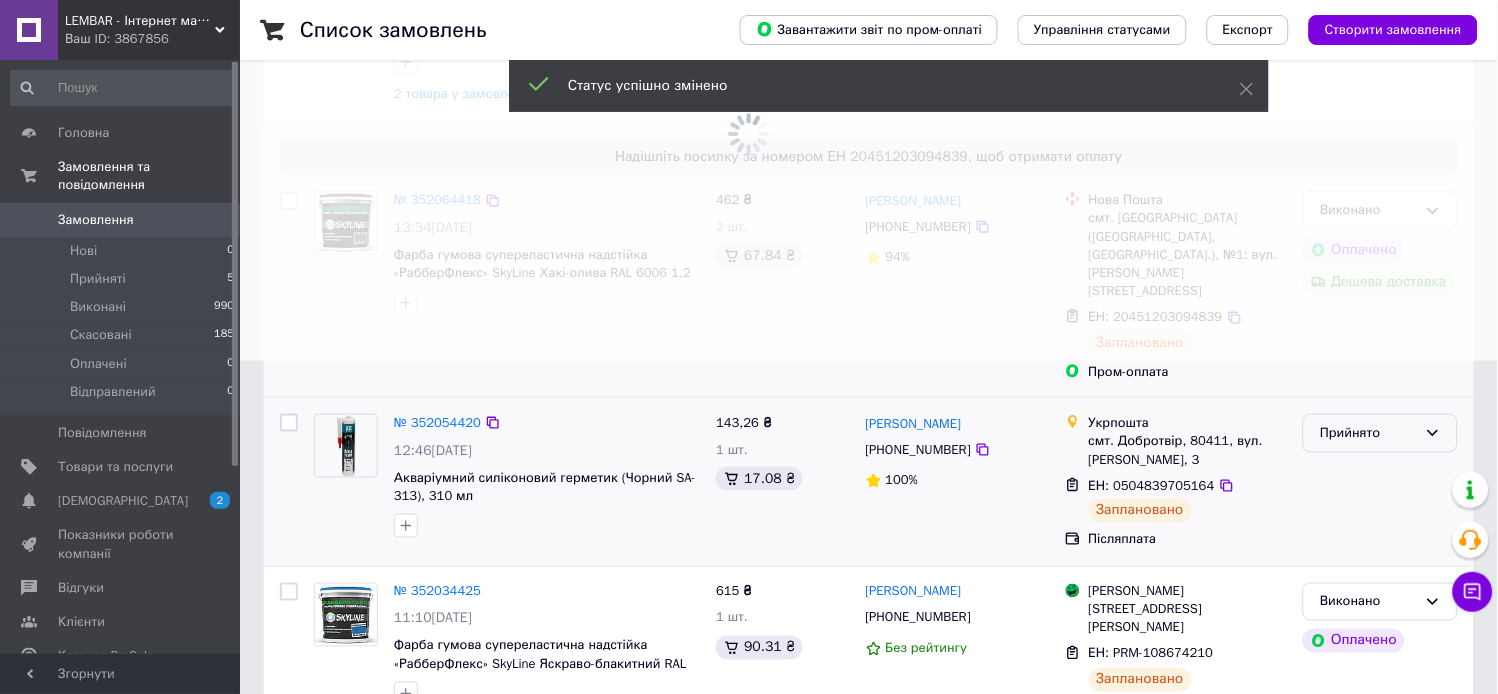 scroll, scrollTop: 444, scrollLeft: 0, axis: vertical 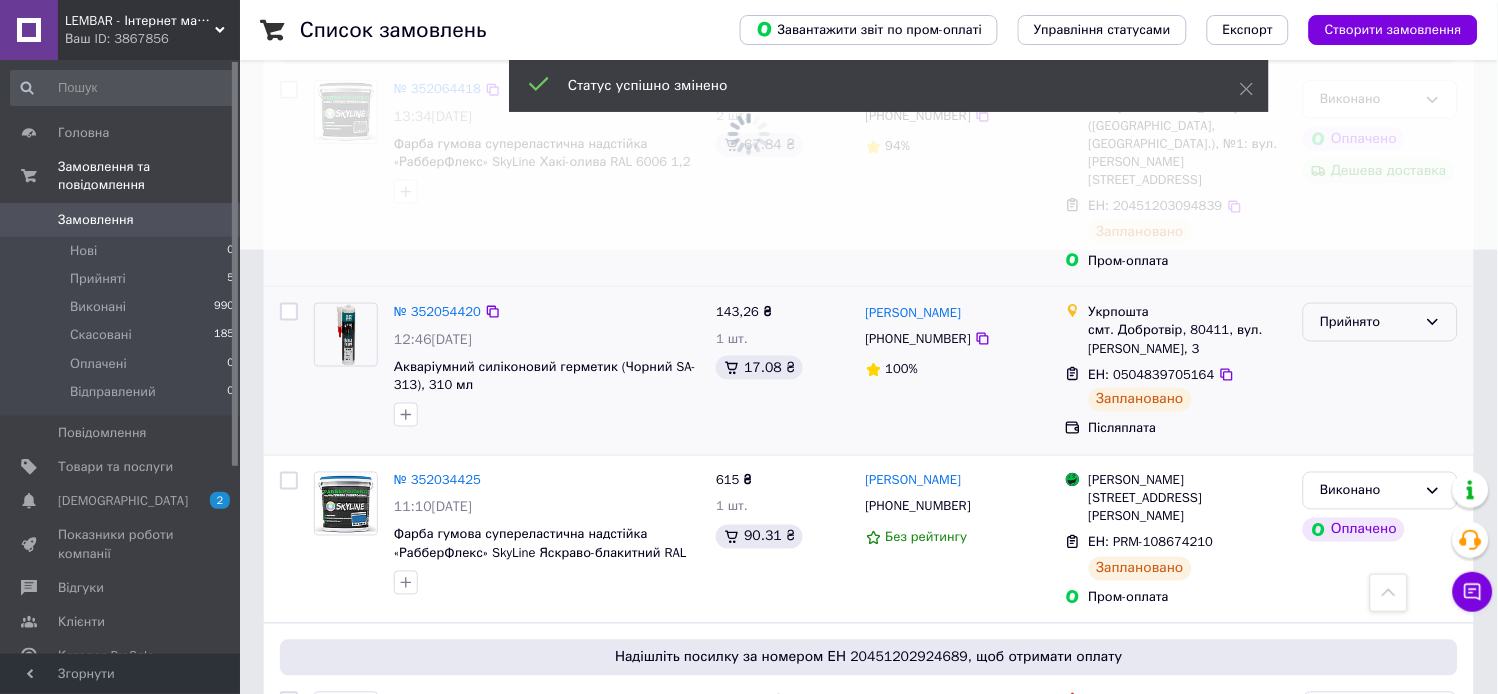 click on "Прийнято" at bounding box center (1368, 322) 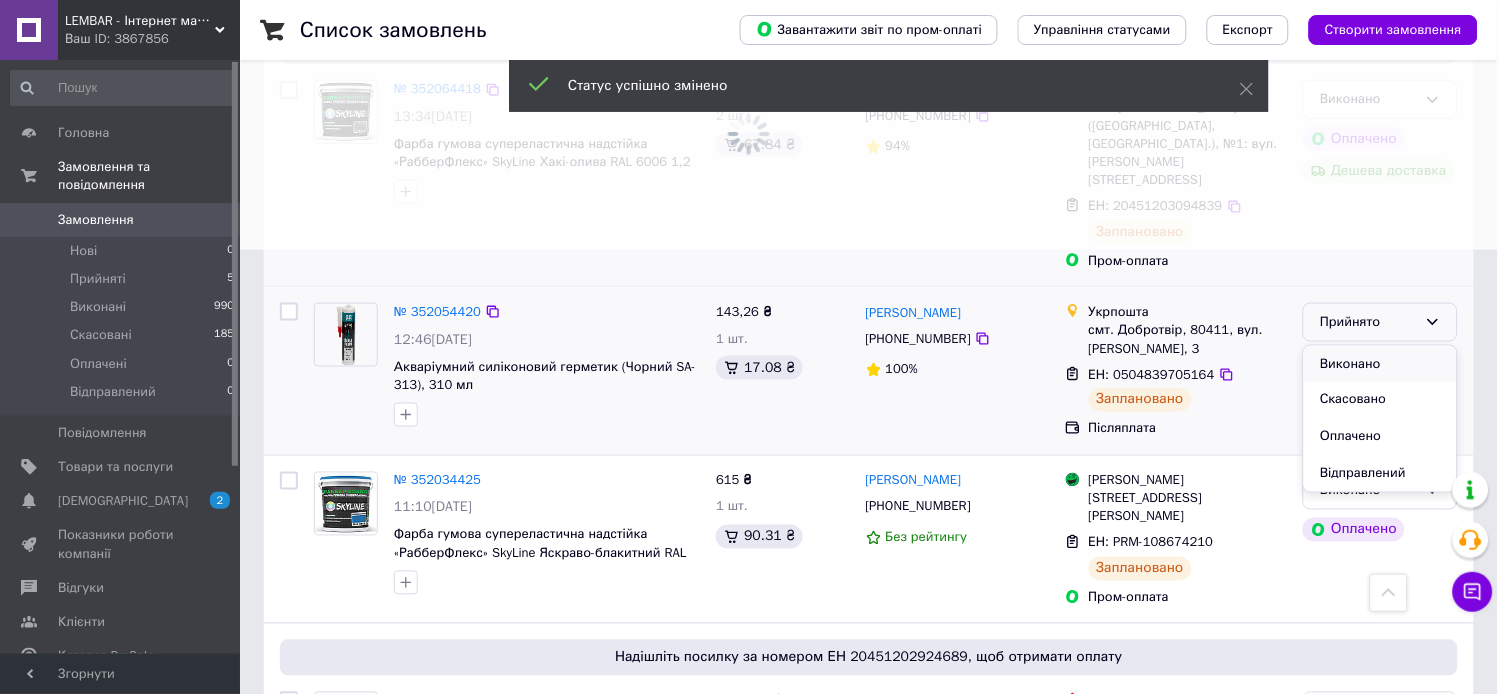 click on "Виконано" at bounding box center [1380, 364] 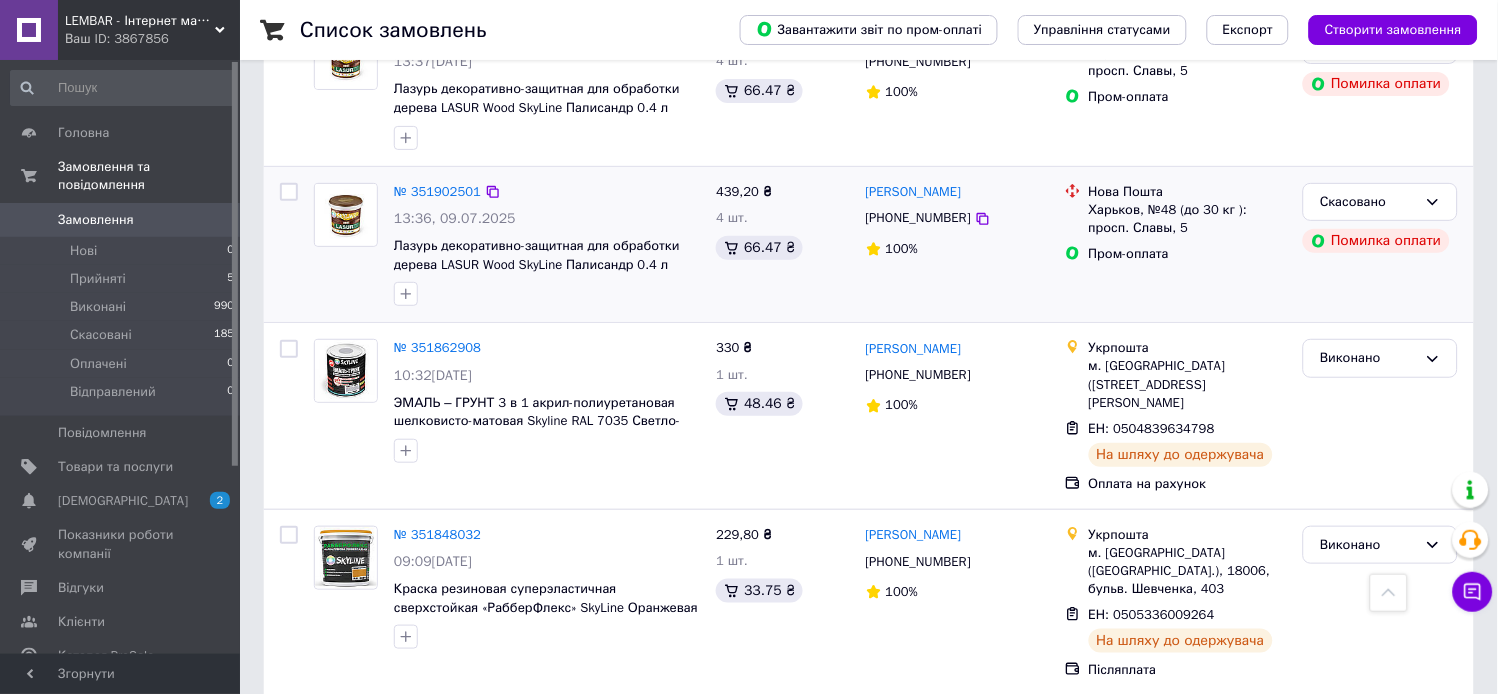 scroll, scrollTop: 1830, scrollLeft: 0, axis: vertical 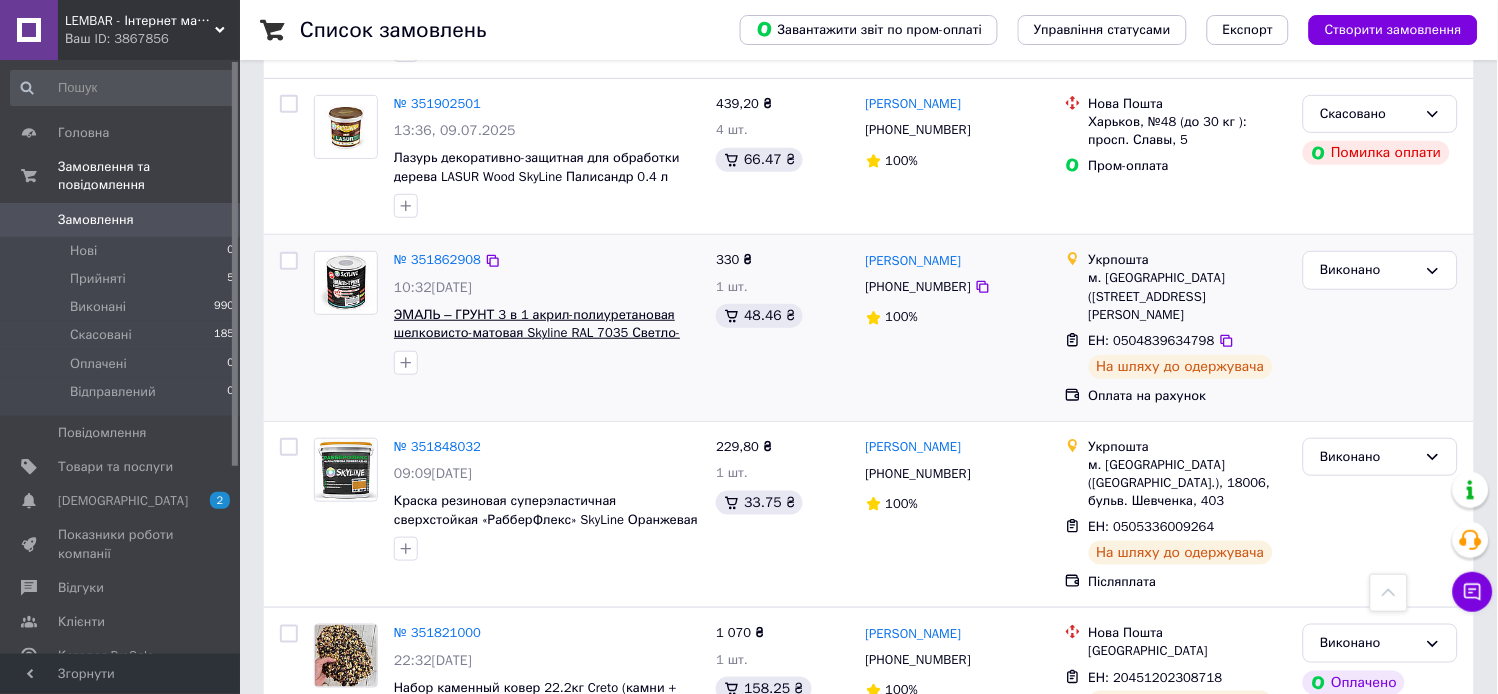 drag, startPoint x: 106, startPoint y: 254, endPoint x: 491, endPoint y: 274, distance: 385.51913 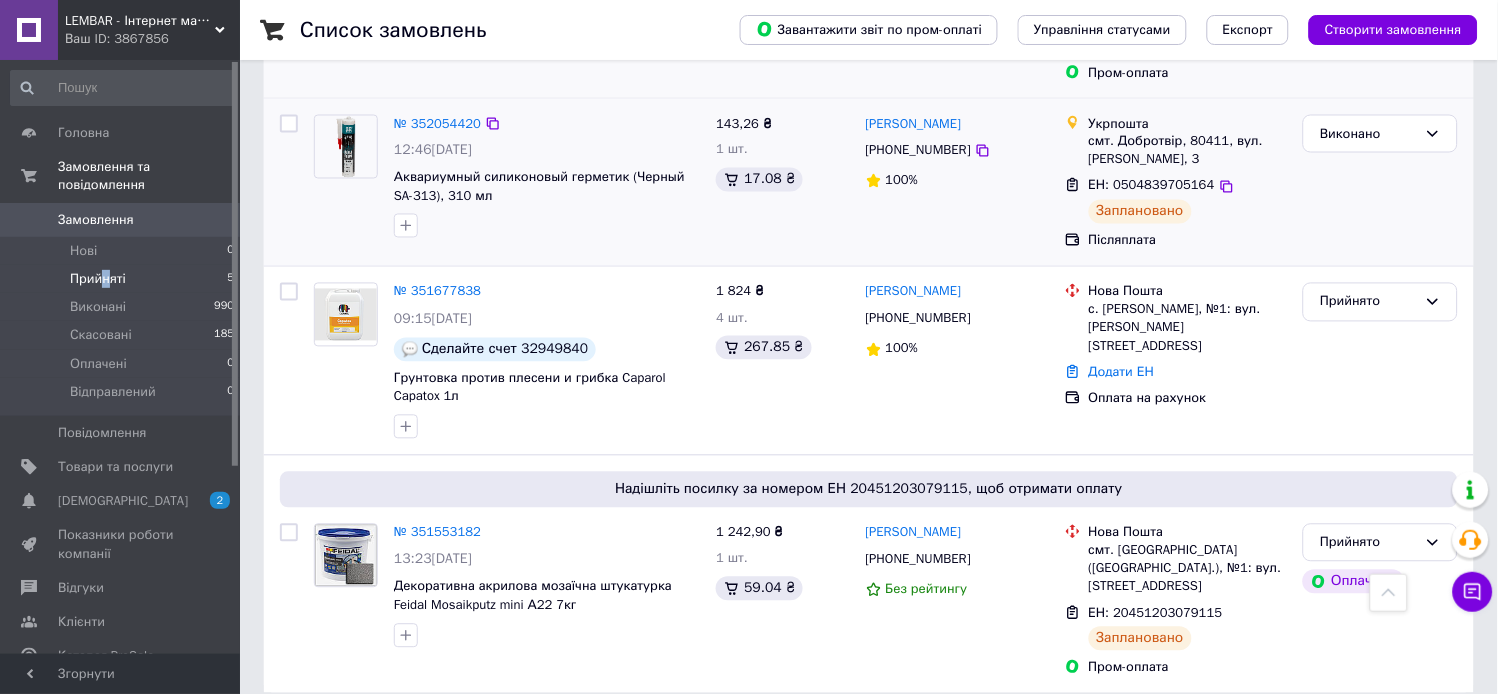 scroll, scrollTop: 708, scrollLeft: 0, axis: vertical 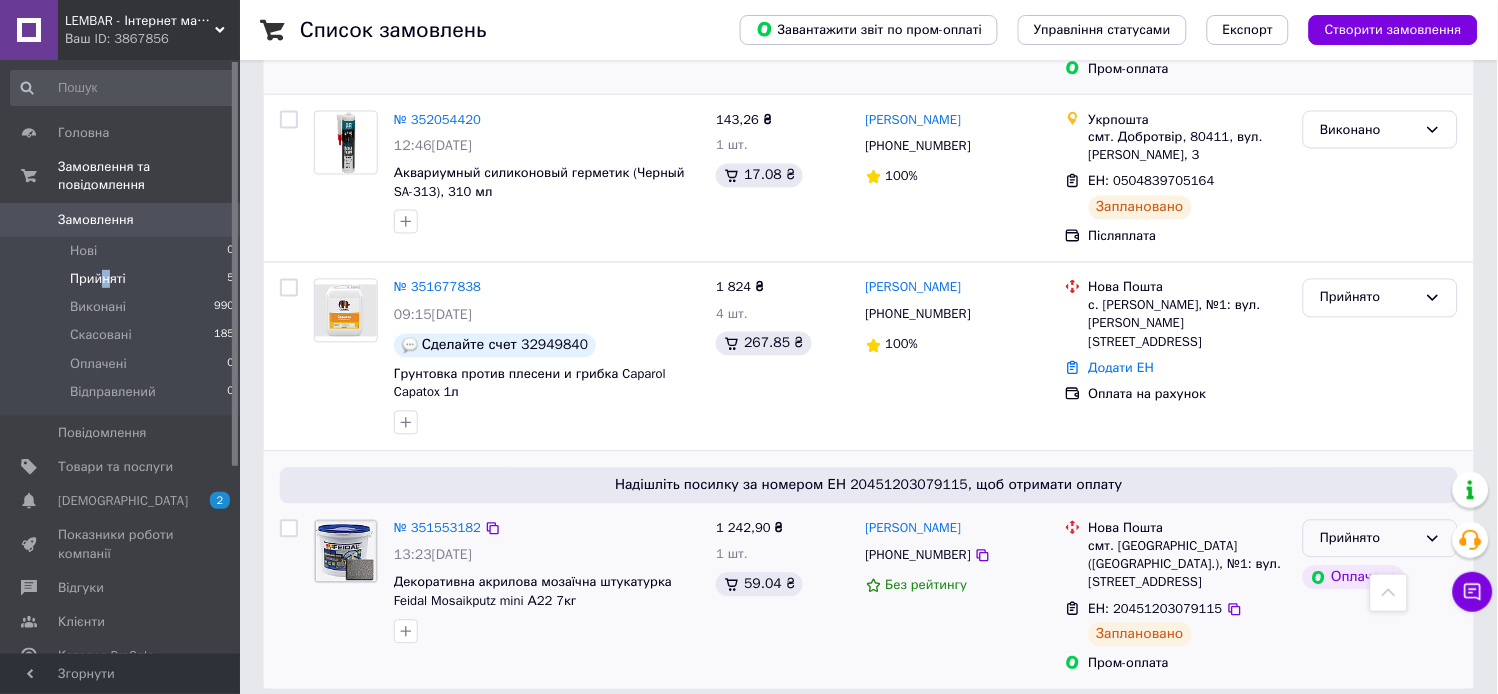 drag, startPoint x: 441, startPoint y: 266, endPoint x: 1357, endPoint y: 520, distance: 950.564 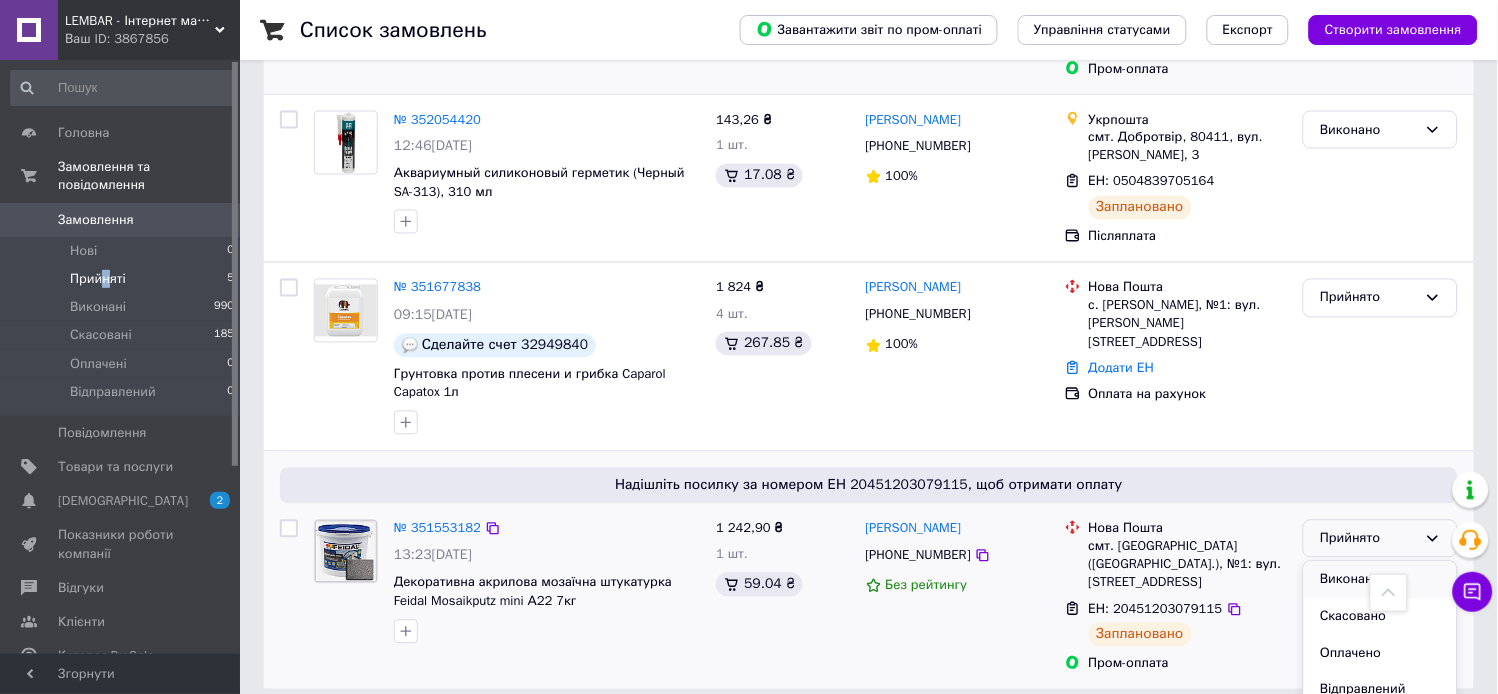 click on "Виконано" at bounding box center [1380, 580] 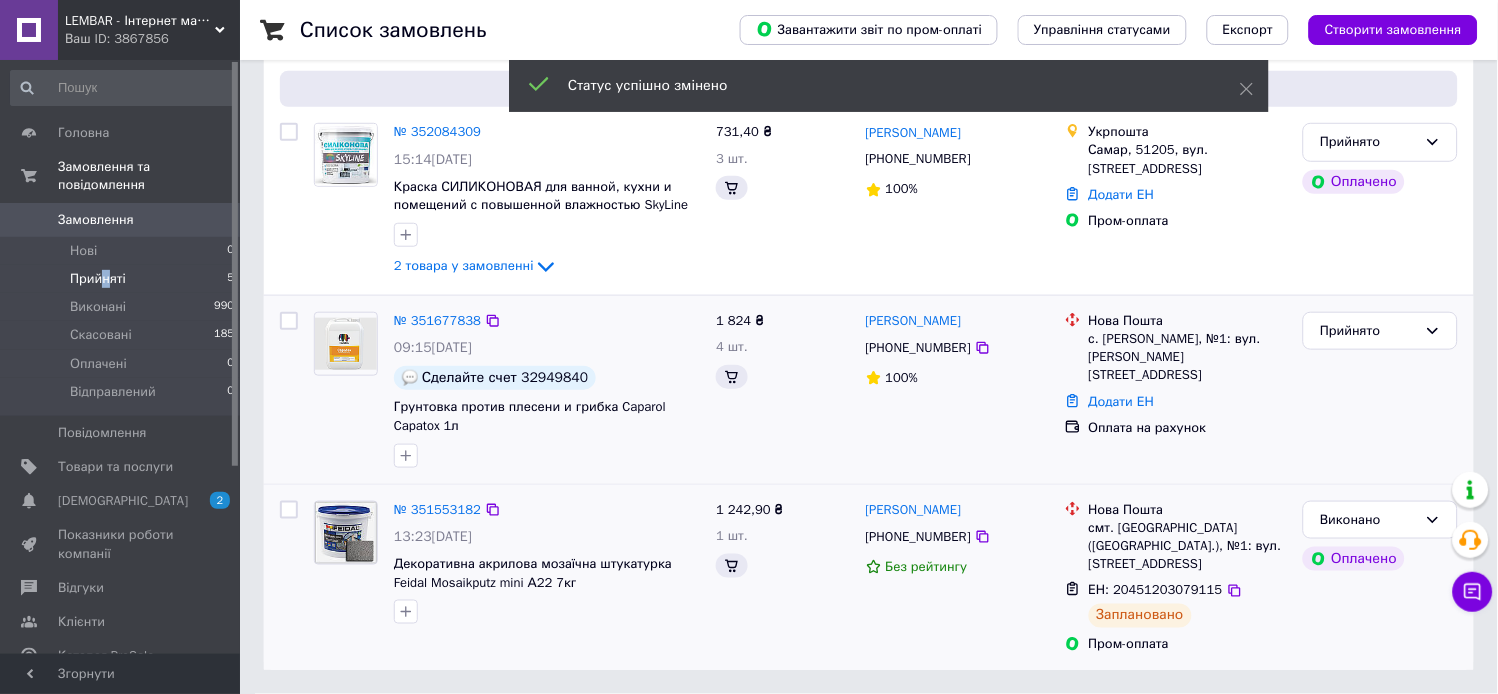 scroll, scrollTop: 284, scrollLeft: 0, axis: vertical 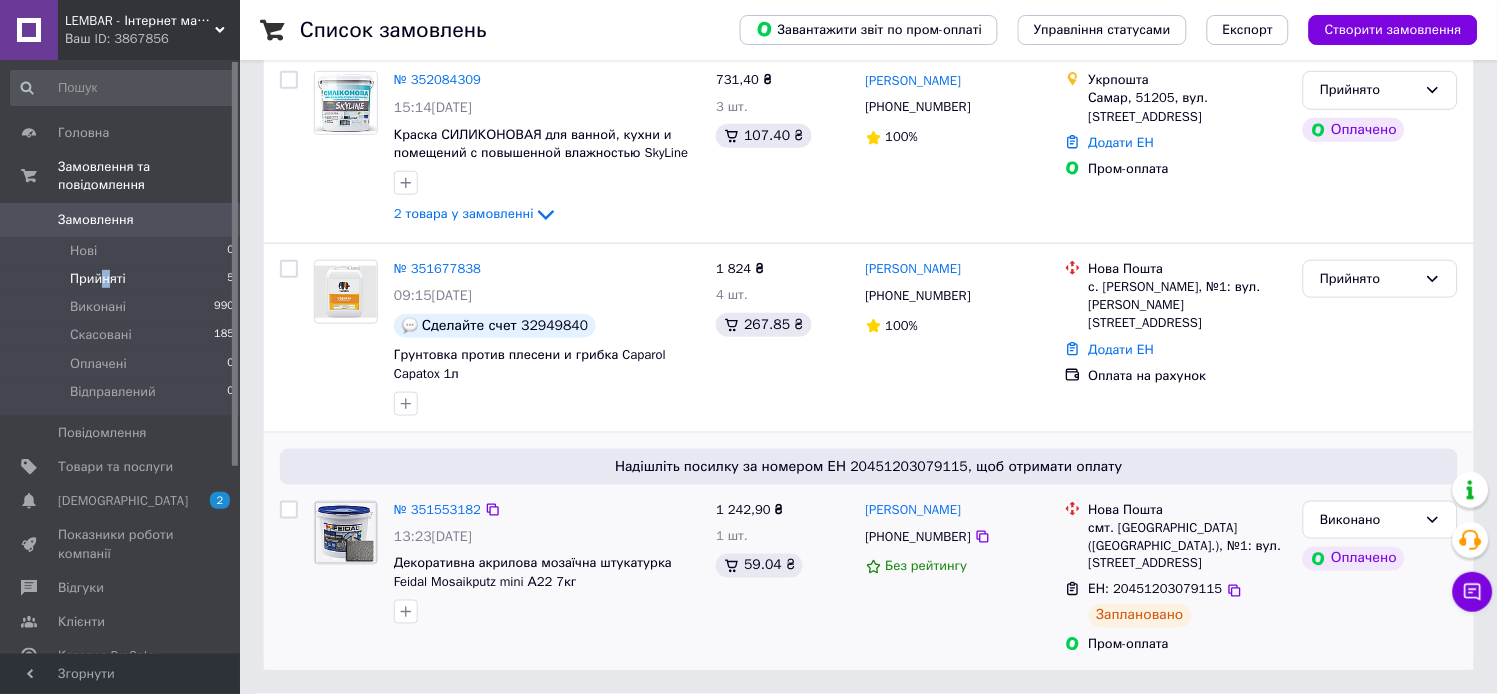 click on "Замовлення" at bounding box center (121, 220) 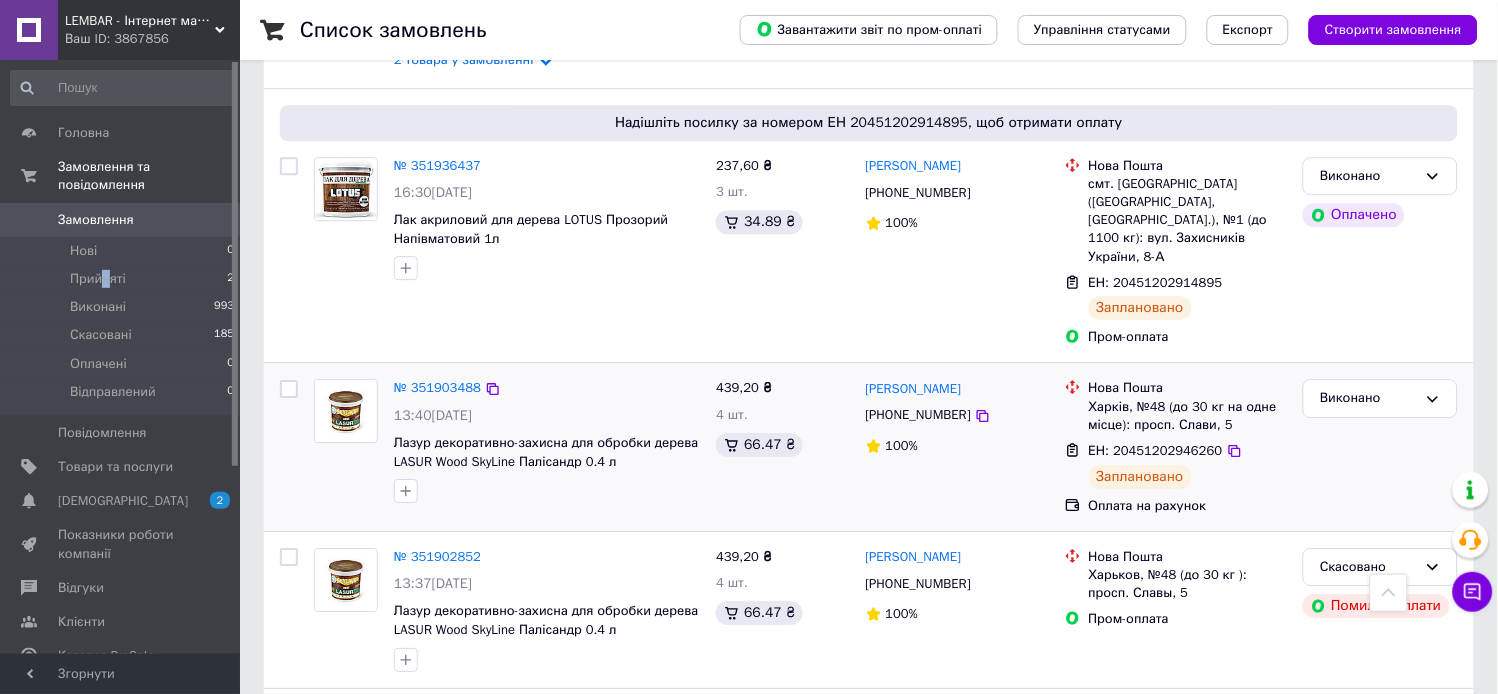 scroll, scrollTop: 1222, scrollLeft: 0, axis: vertical 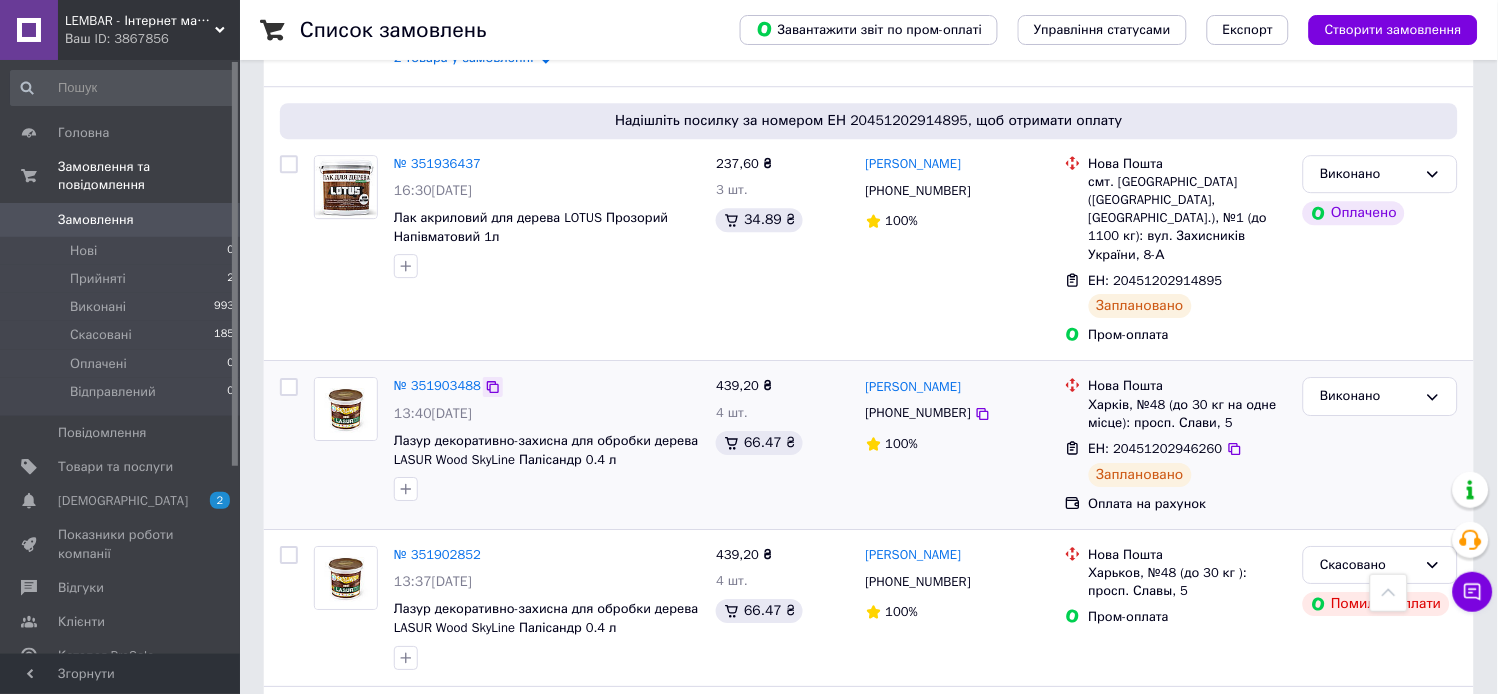 click 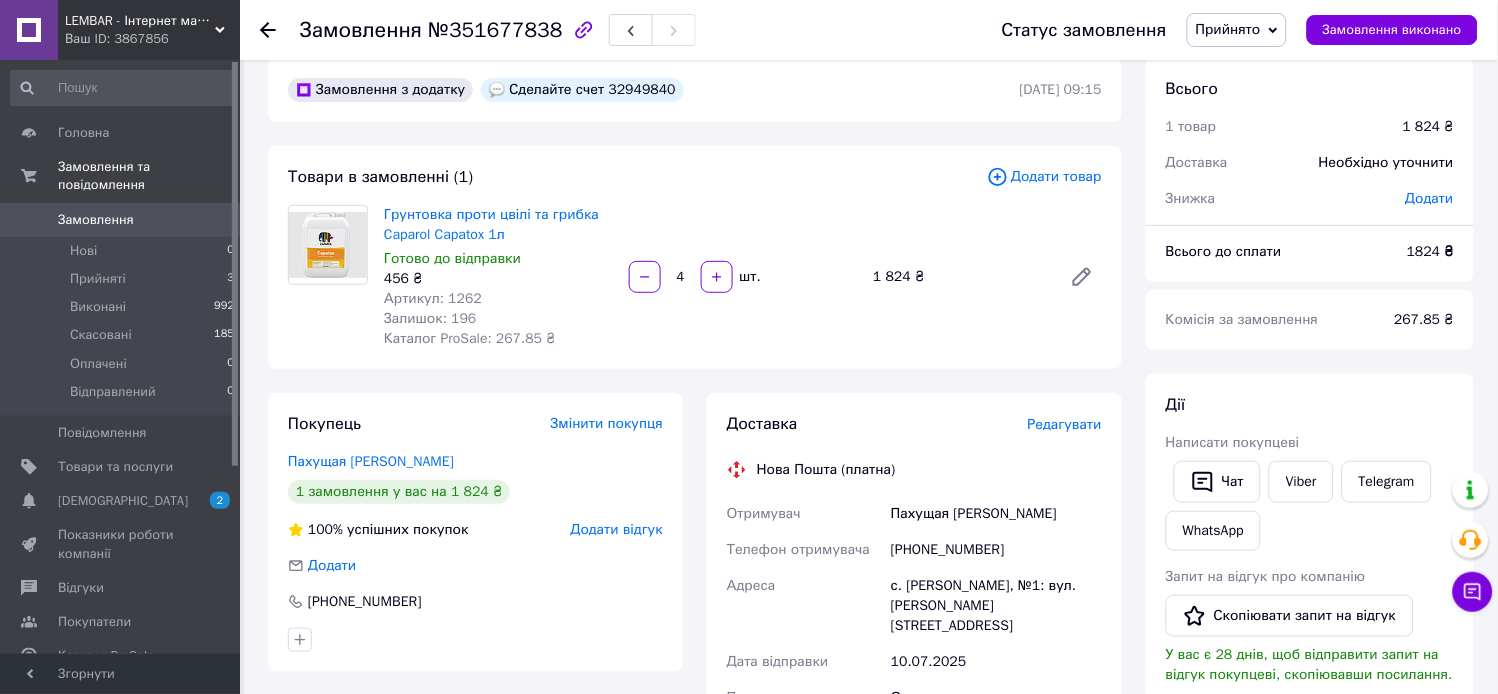 scroll, scrollTop: 222, scrollLeft: 0, axis: vertical 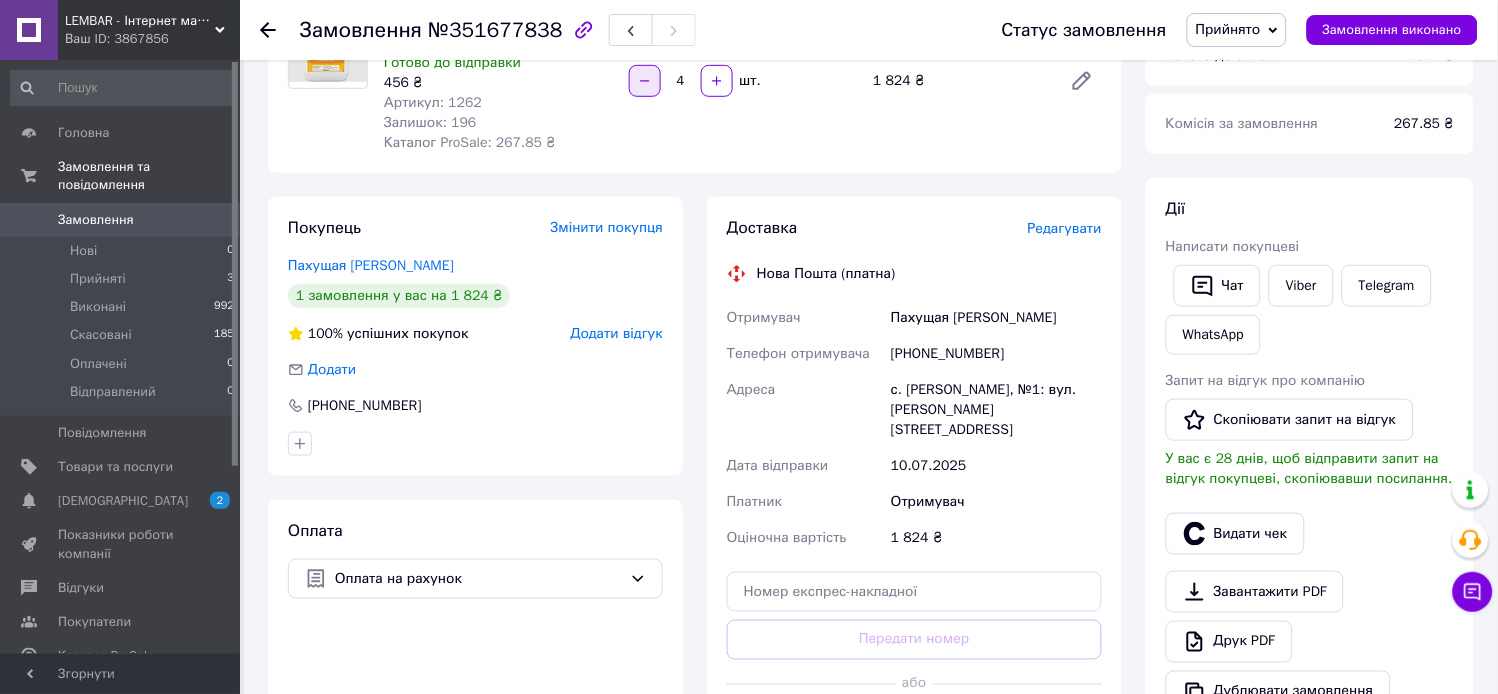 click 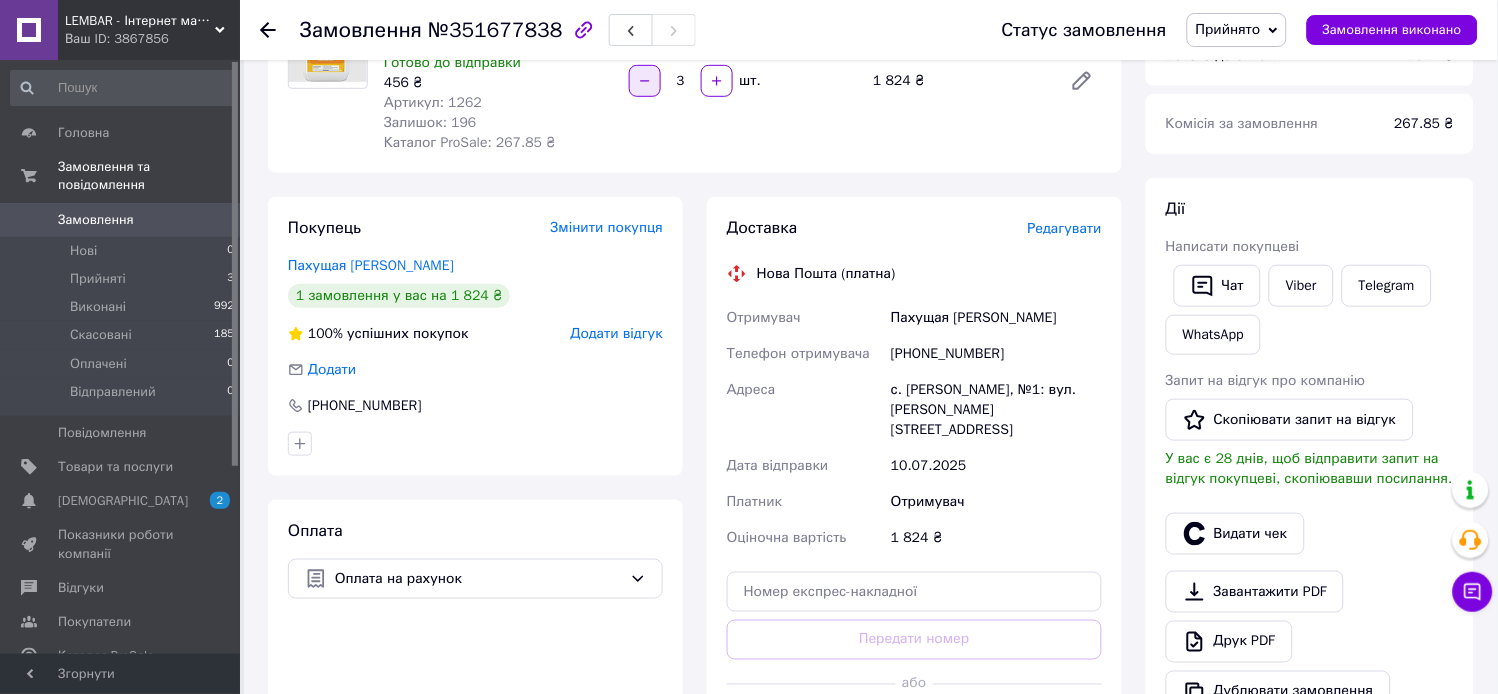 click 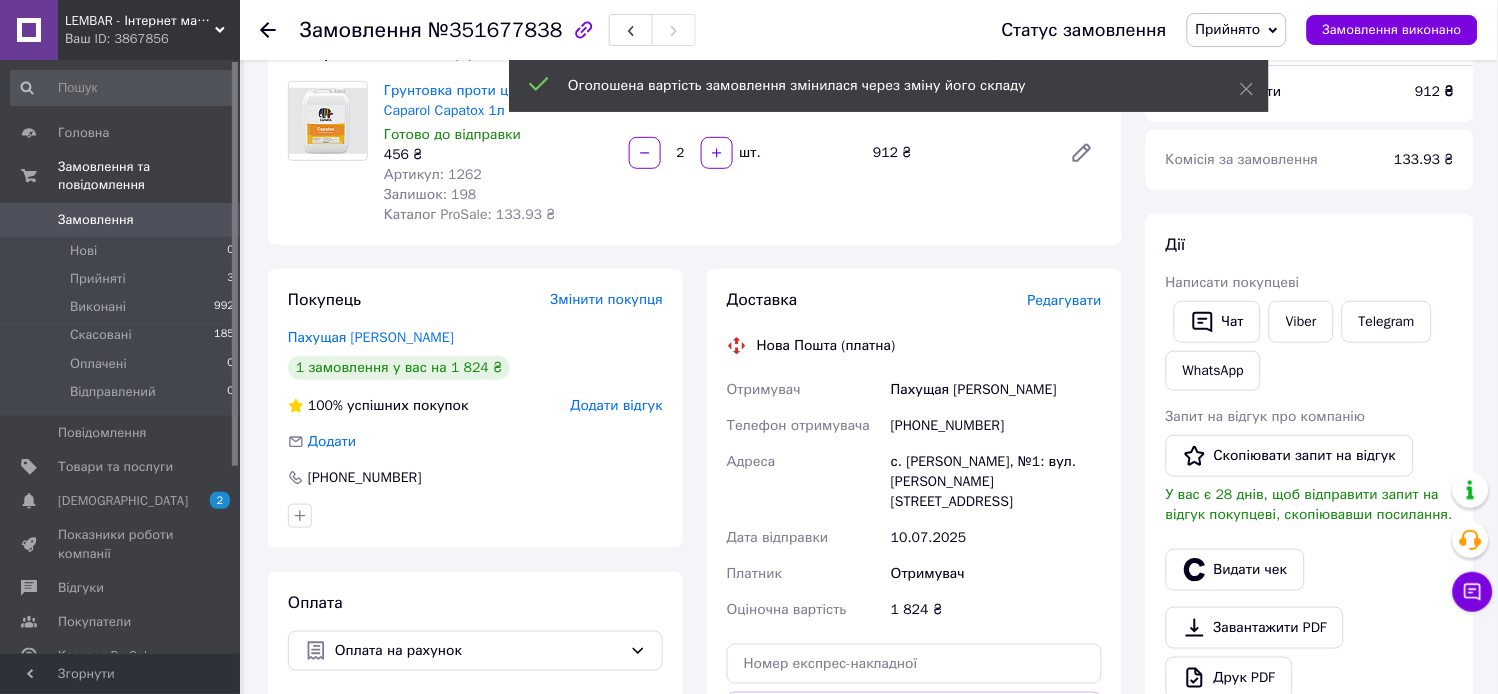 scroll, scrollTop: 111, scrollLeft: 0, axis: vertical 